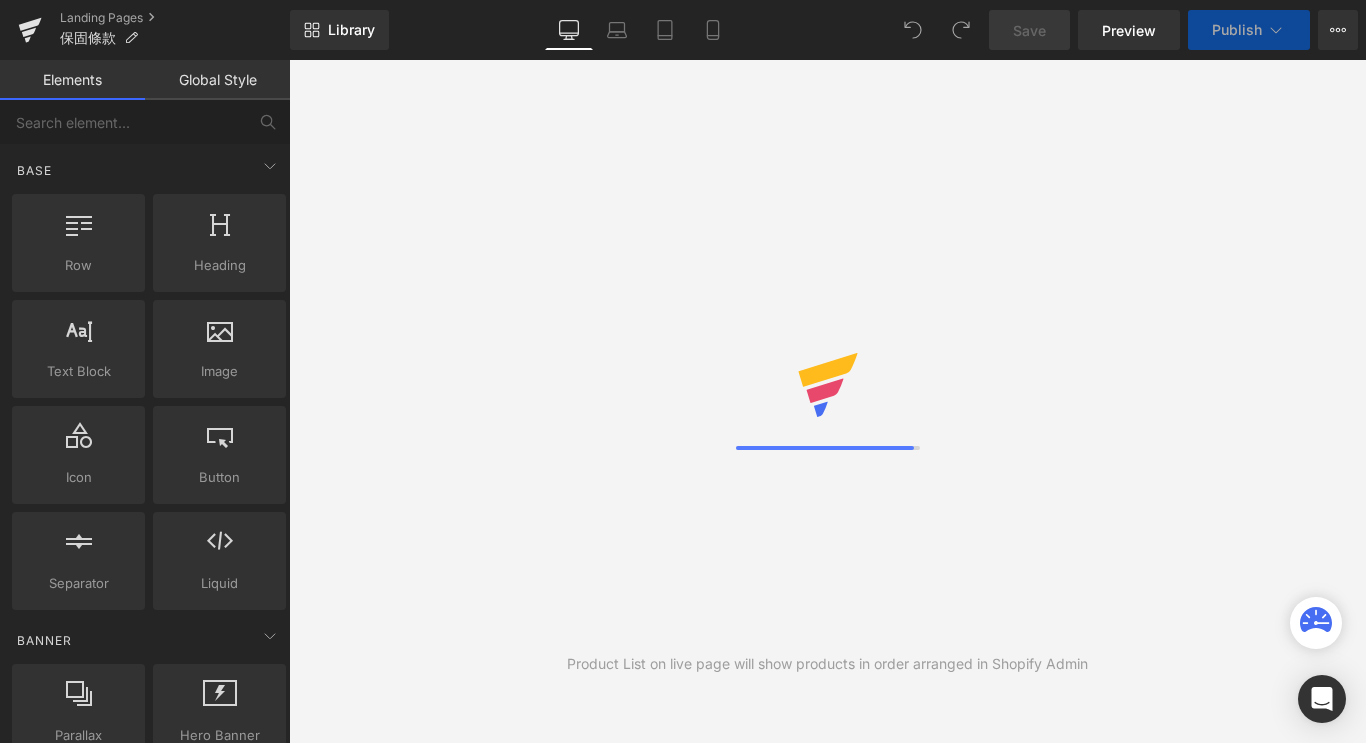 scroll, scrollTop: 0, scrollLeft: 0, axis: both 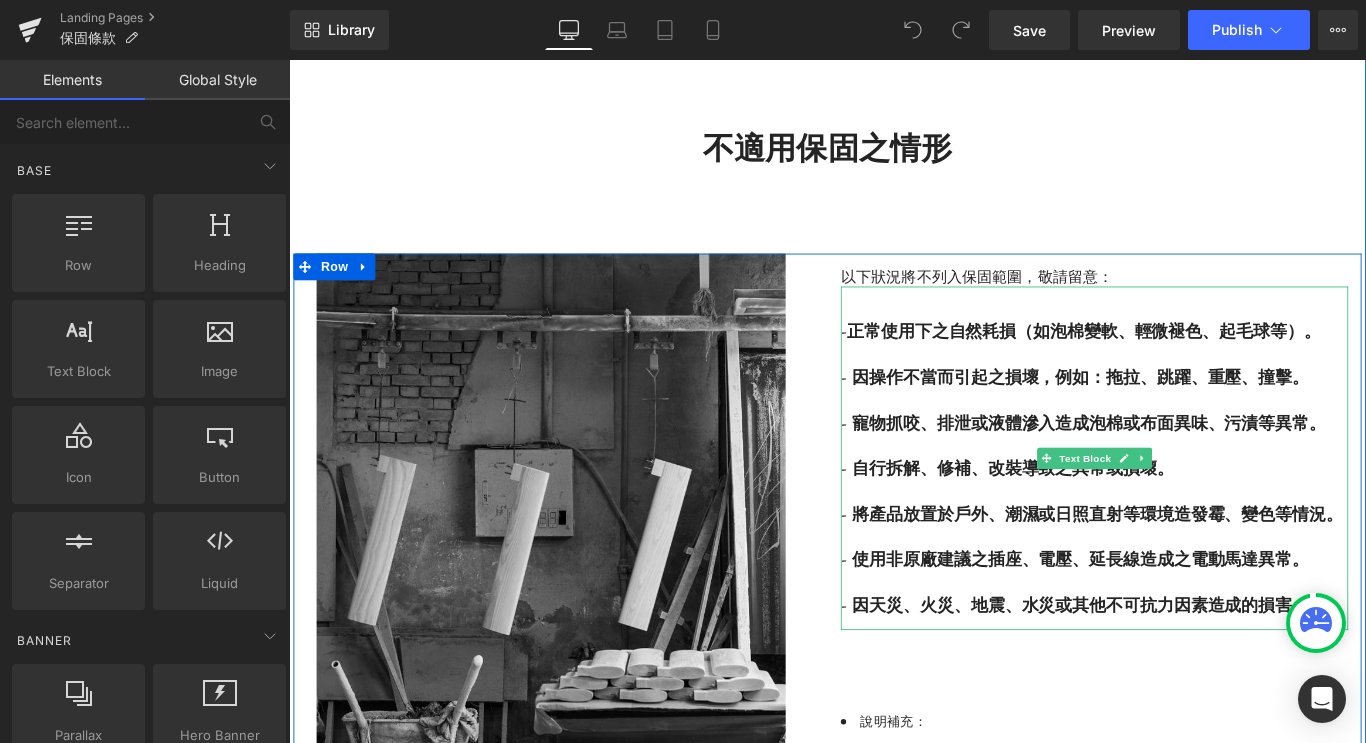 click on "-  寵物抓咬、排泄或液體滲入造成泡棉或布面異味、污漬等異常。" at bounding box center (1181, 469) 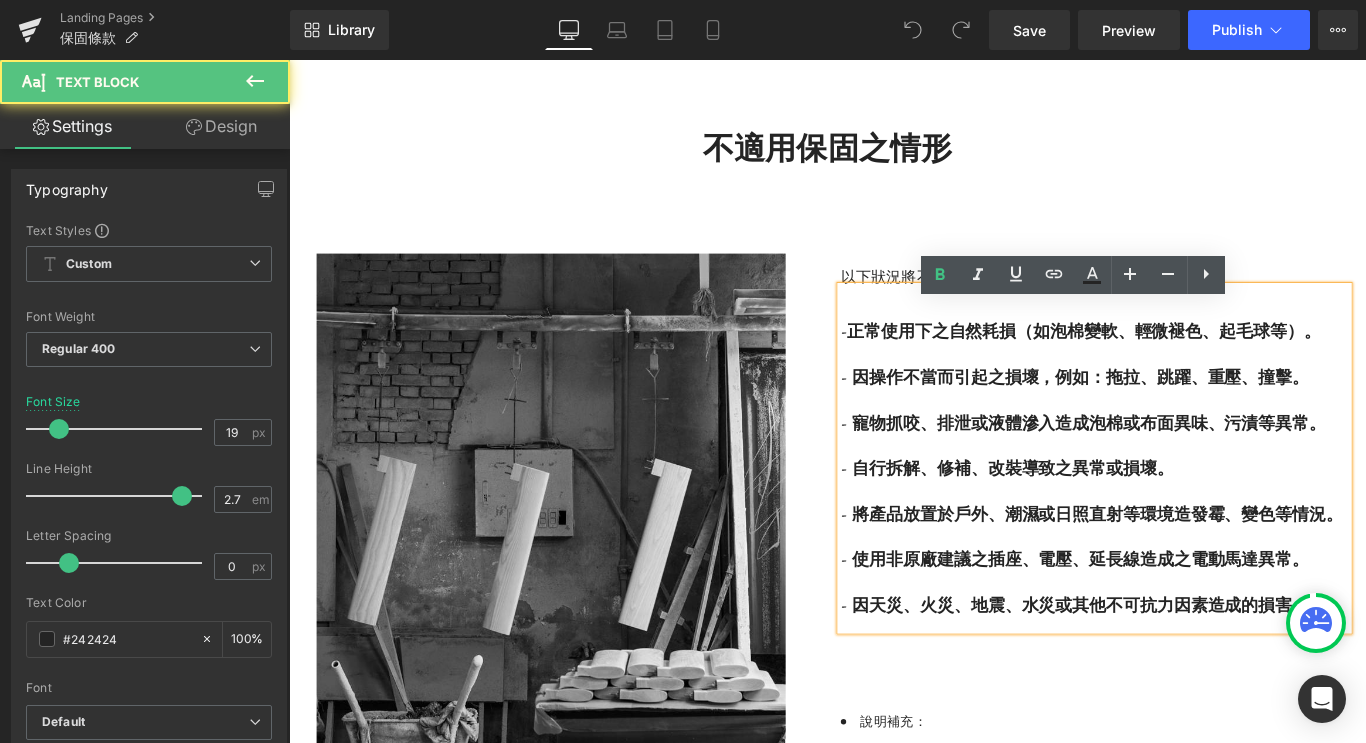 click on "-  寵物抓咬、排泄或液體滲入造成泡棉或布面異味、污漬等異常。" at bounding box center [1194, 469] 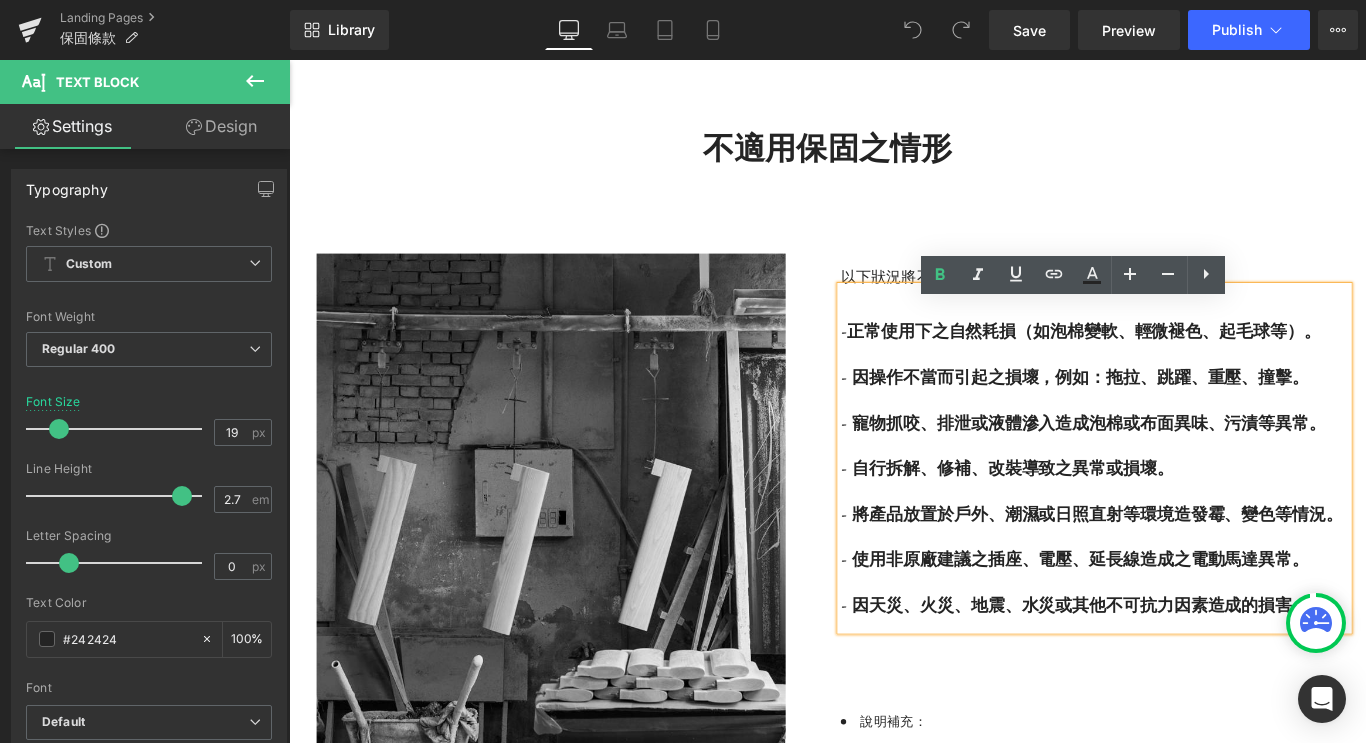 click on "-  寵物抓咬、排泄或液體滲入造成泡棉或布面異味、污漬等異常。" at bounding box center [1181, 469] 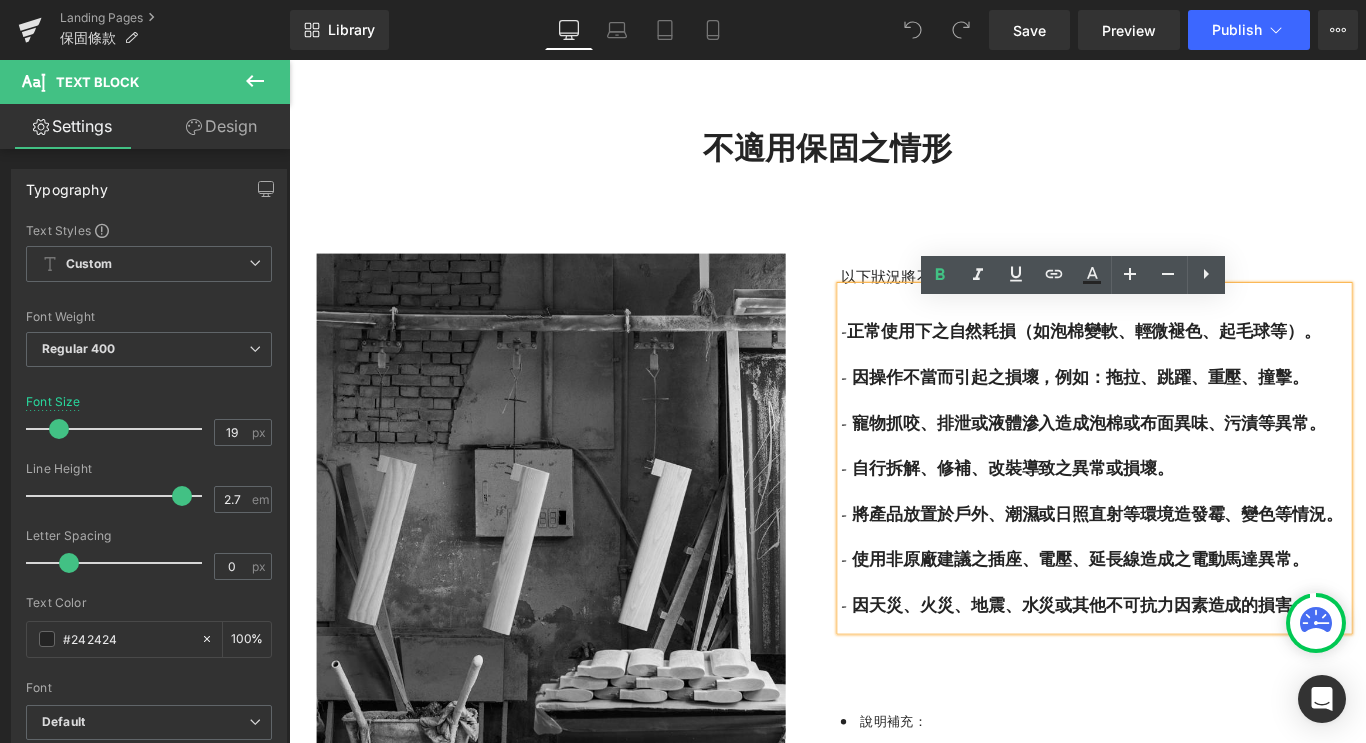 type 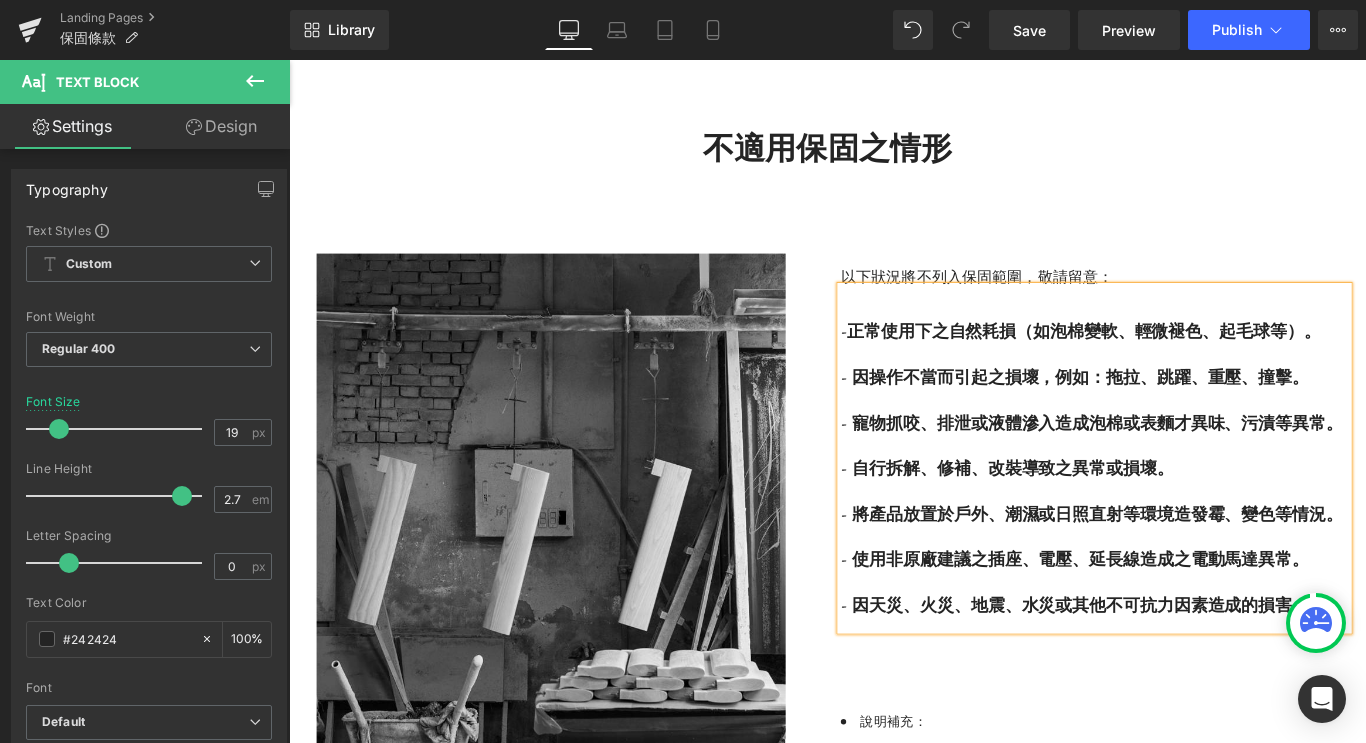 scroll, scrollTop: 2126, scrollLeft: 0, axis: vertical 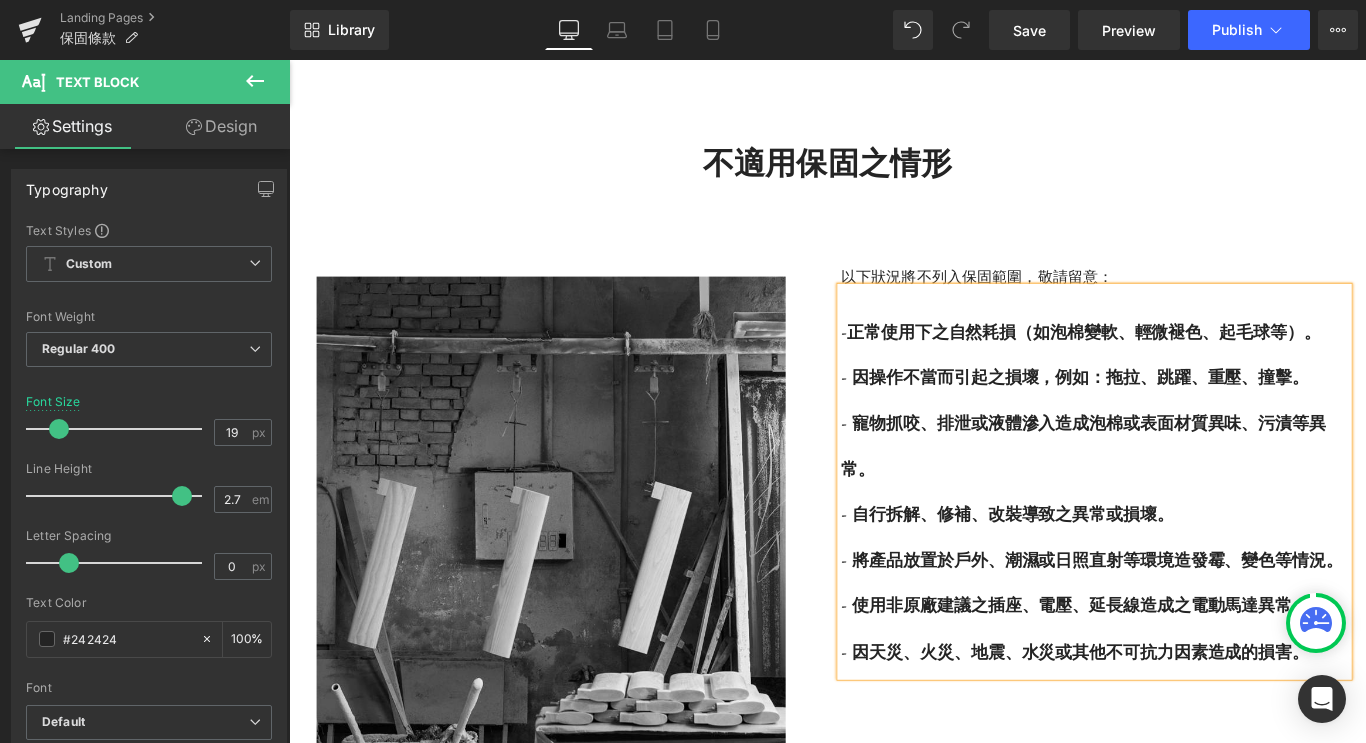 click at bounding box center (289, 60) 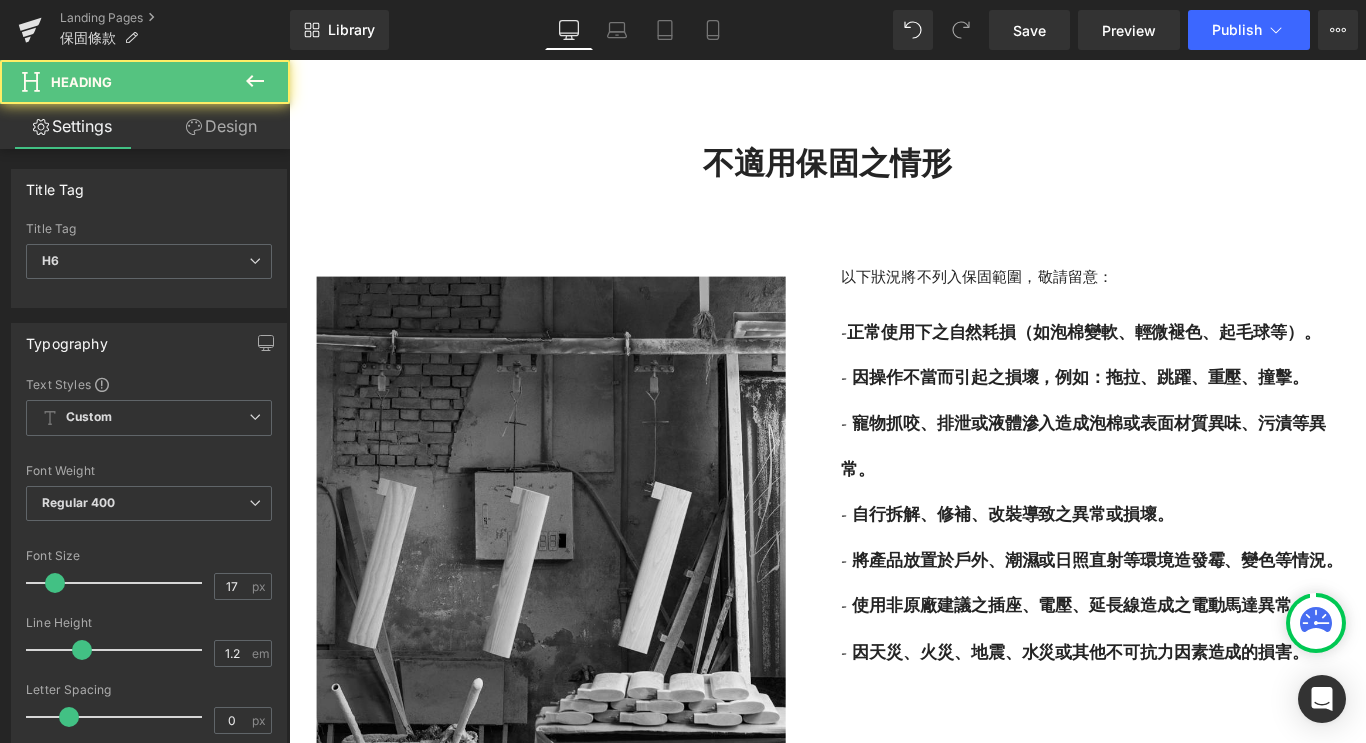 click 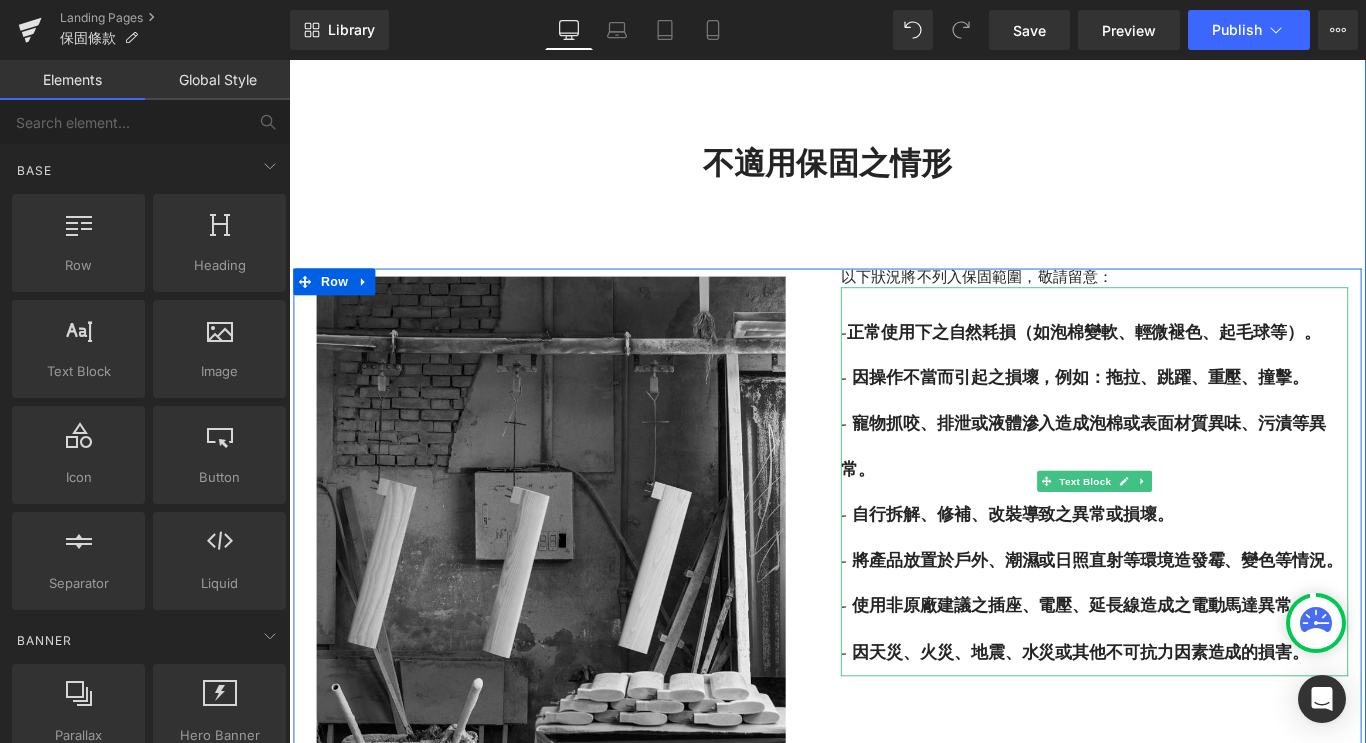 click on "-  因操作不當而引起之損壞，例如：拖拉、跳躍、重壓、撞擊。" at bounding box center (1172, 418) 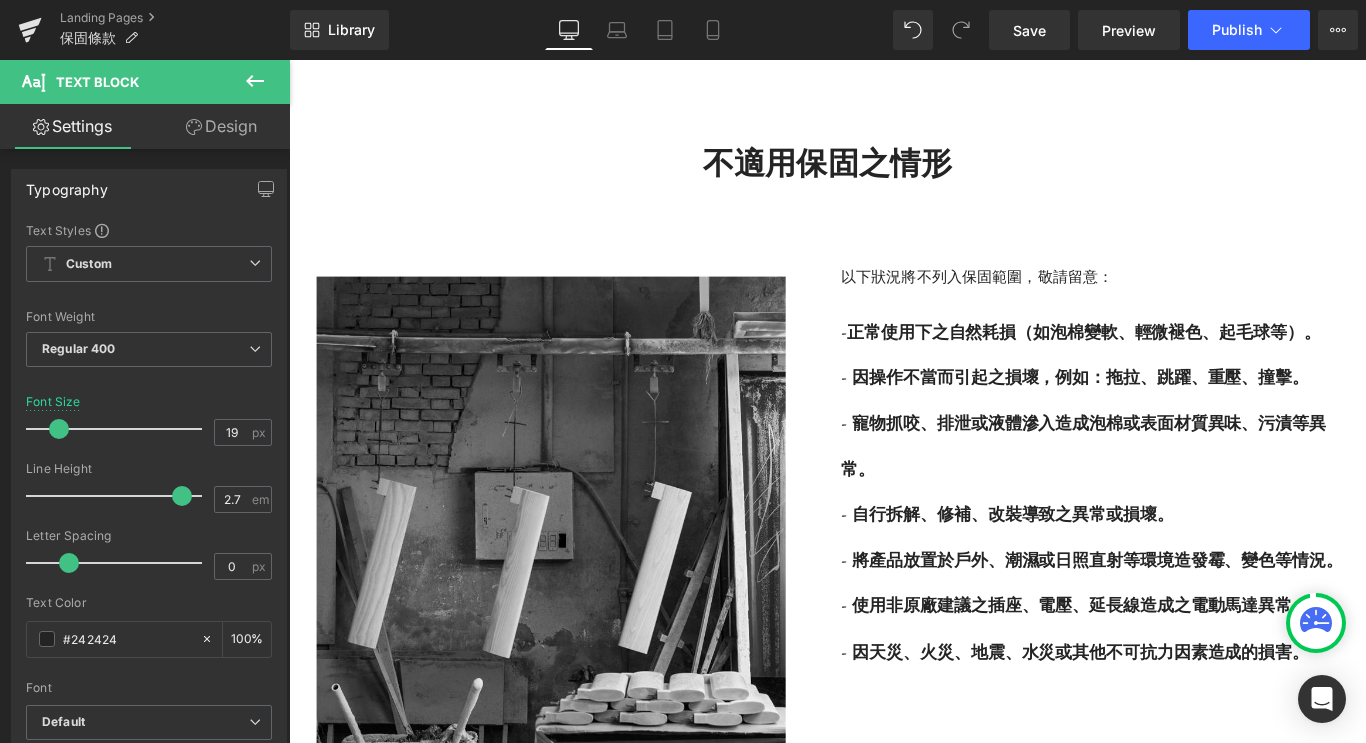 click on "Design" at bounding box center [221, 126] 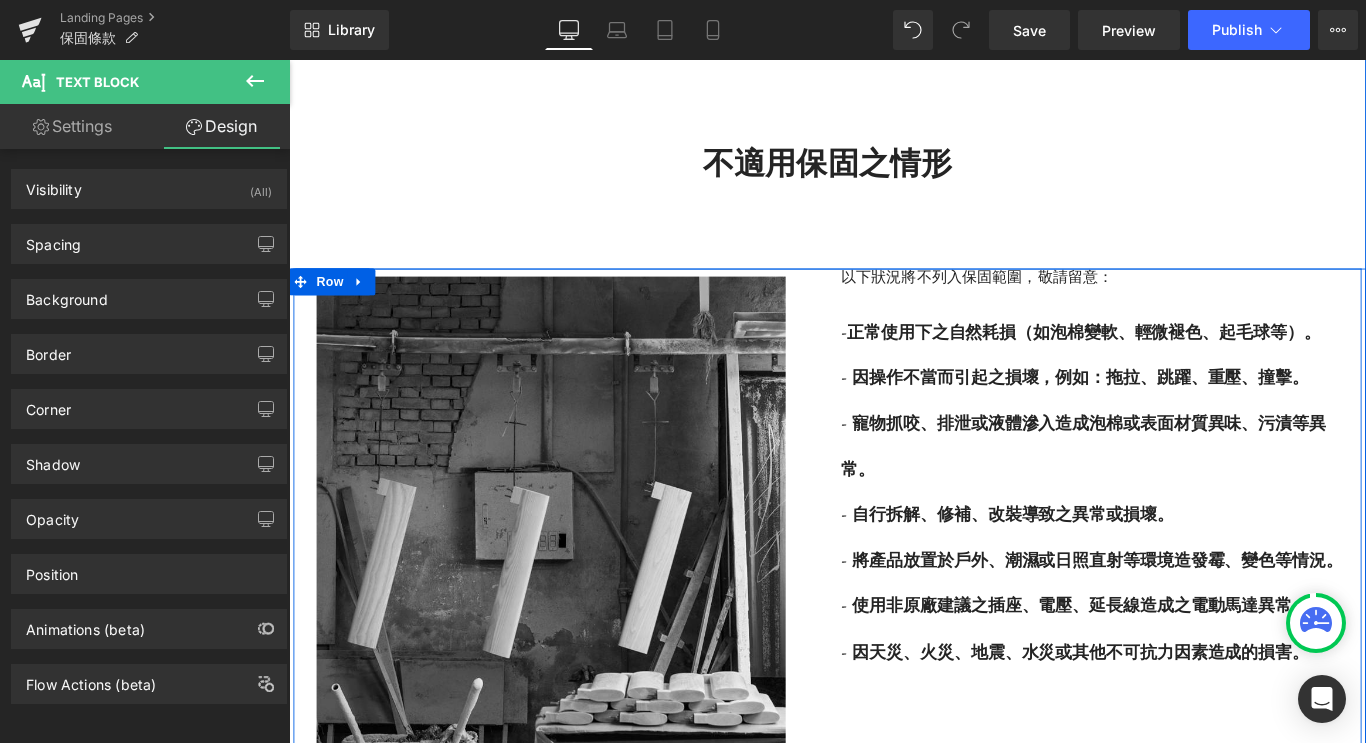 click on "以下狀況將不列入保固範圍，敬請留意： Heading         -   正常使用下之自然耗損（如泡棉變軟、輕微褪色、起毛球等）。 -  因操作不當而引起之損壞，例如：拖拉、跳躍、重壓、撞擊。 -  寵物抓咬、排泄或液體滲入造成泡棉或表面材質異味、污漬等異常。 -  自行拆解、修補、改裝導致之異常或損壞。 -  將產品放置於戶外、潮濕或日照直射等環境造發霉、變色等情況。 -  使用非原廠建議之插座、電壓、延長線造成之電動馬達異常。 -  因天災、火災、地震、水災或其他不可抗力因素造成的損害。 Text Block         說明補充： ．  泡棉經睦寓專員確認外型輪廓明顯凹陷變形，影響其功能，即屬保固服務範圍。  ．  若布套受液體滲入導致變色，亦不屬保固範圍內，惟可依情況提供維修建議。  ．  五金保固範圍，不包含人為使用不當所造成之損壞。 Text Block" at bounding box center [1194, 632] 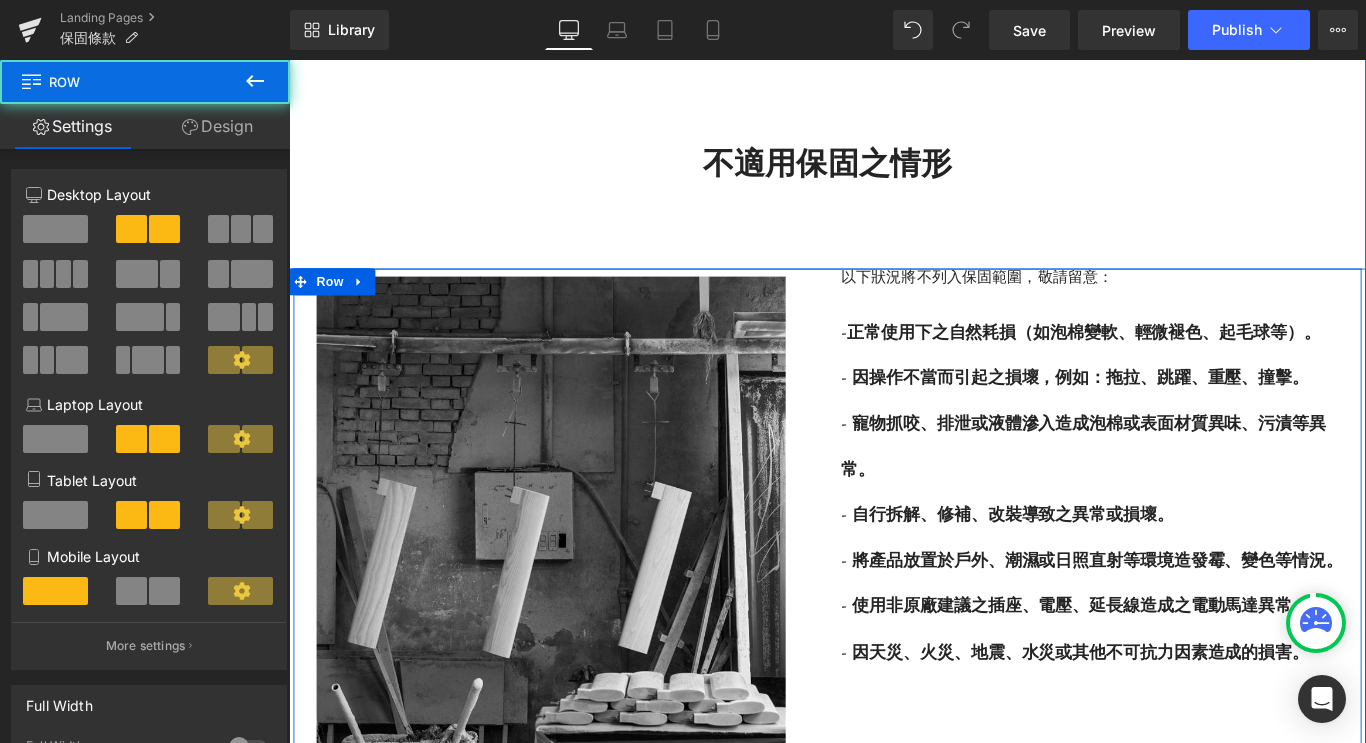 click on "正常使用下之自然耗損（如泡棉變軟、輕微褪色、起毛球等）。" at bounding box center [1182, 367] 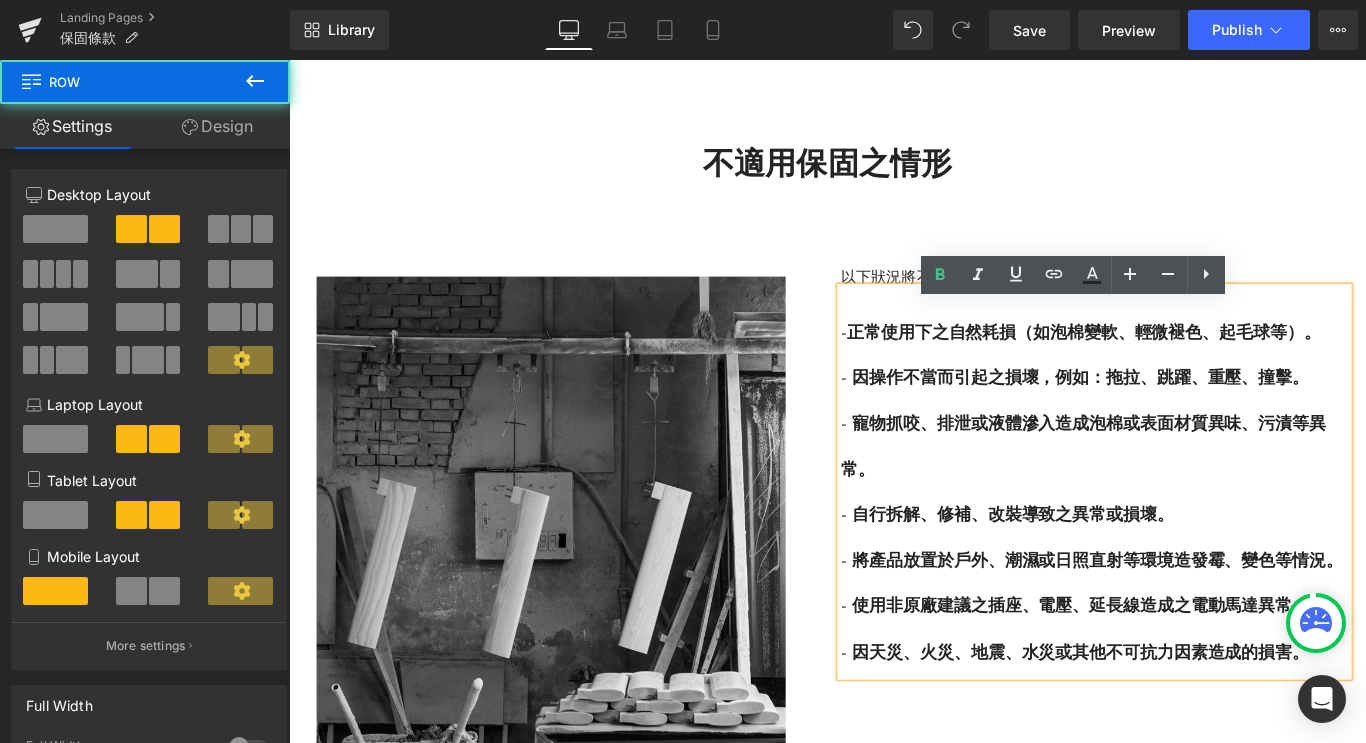 click on "以下狀況將不列入保固範圍，敬請留意： Heading         -   正常使用下之自然耗損（如泡棉變軟、輕微褪色、起毛球等）。 -  因操作不當而引起之損壞，例如：拖拉、跳躍、重壓、撞擊。 -  寵物抓咬、排泄或液體滲入造成泡棉或表面材質異味、污漬等異常。 -  自行拆解、修補、改裝導致之異常或損壞。 -  將產品放置於戶外、潮濕或日照直射等環境造發霉、變色等情況。 -  使用非原廠建議之插座、電壓、延長線造成之電動馬達異常。 -  因天災、火災、地震、水災或其他不可抗力因素造成的損害。 Text Block         說明補充： ．  泡棉經睦寓專員確認外型輪廓明顯凹陷變形，影響其功能，即屬保固服務範圍。  ．  若布套受液體滲入導致變色，亦不屬保固範圍內，惟可依情況提供維修建議。  ．  五金保固範圍，不包含人為使用不當所造成之損壞。 Text Block" at bounding box center (1194, 632) 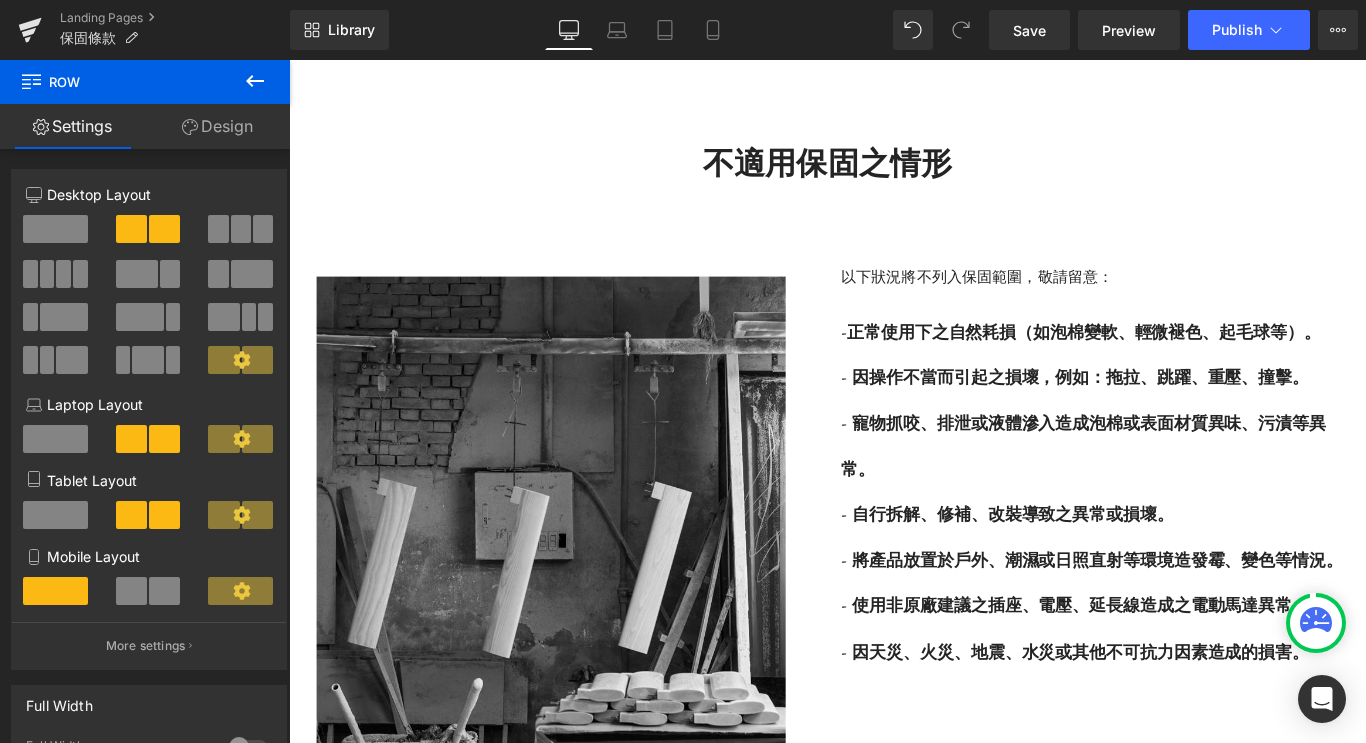 click on "正常使用下之自然耗損（如泡棉變軟、輕微褪色、起毛球等）。" at bounding box center [1182, 367] 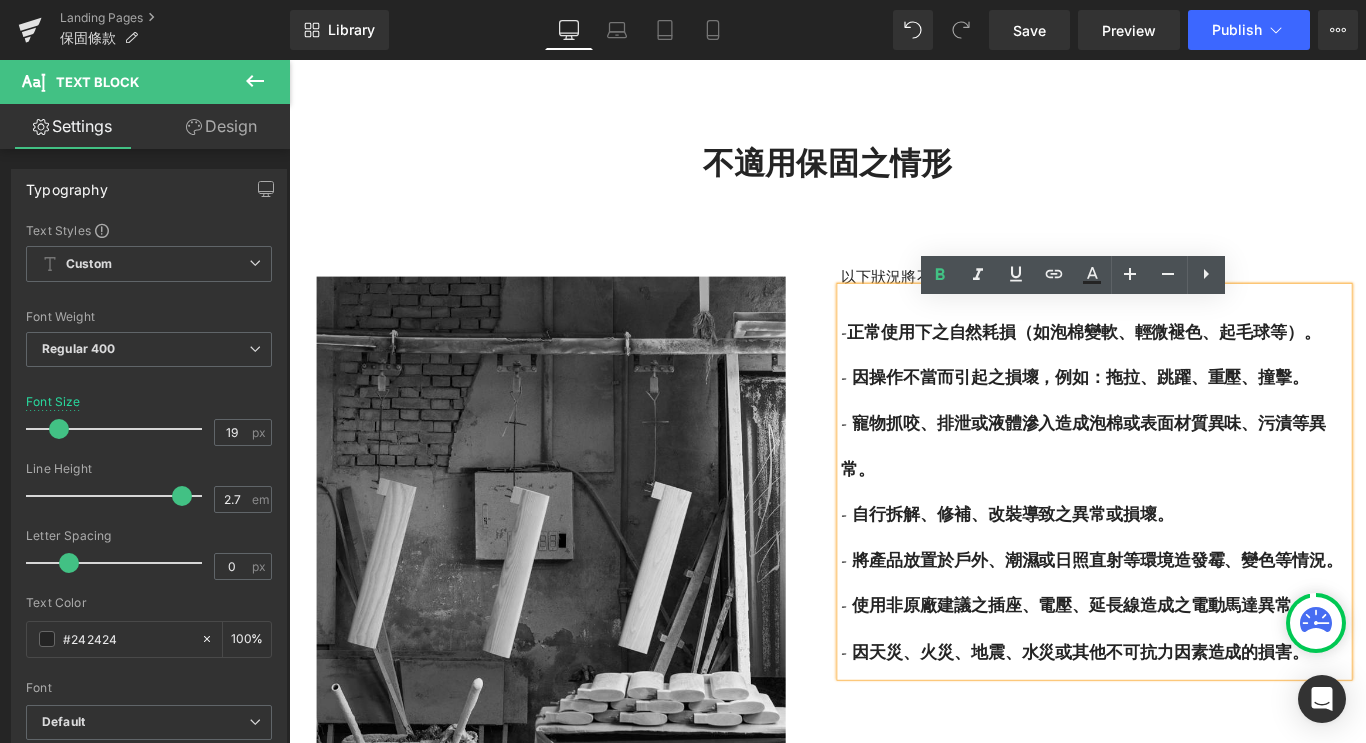click on "Design" at bounding box center [221, 126] 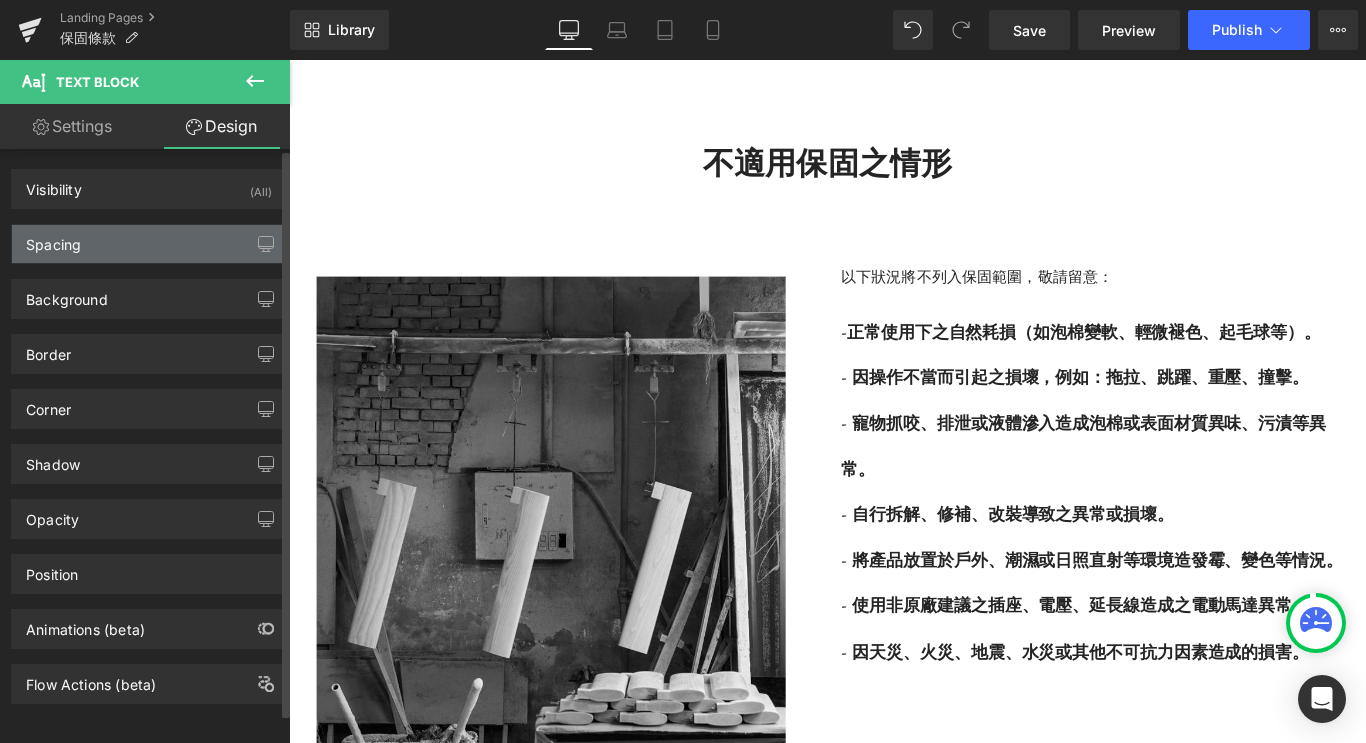 click on "Spacing" at bounding box center [149, 244] 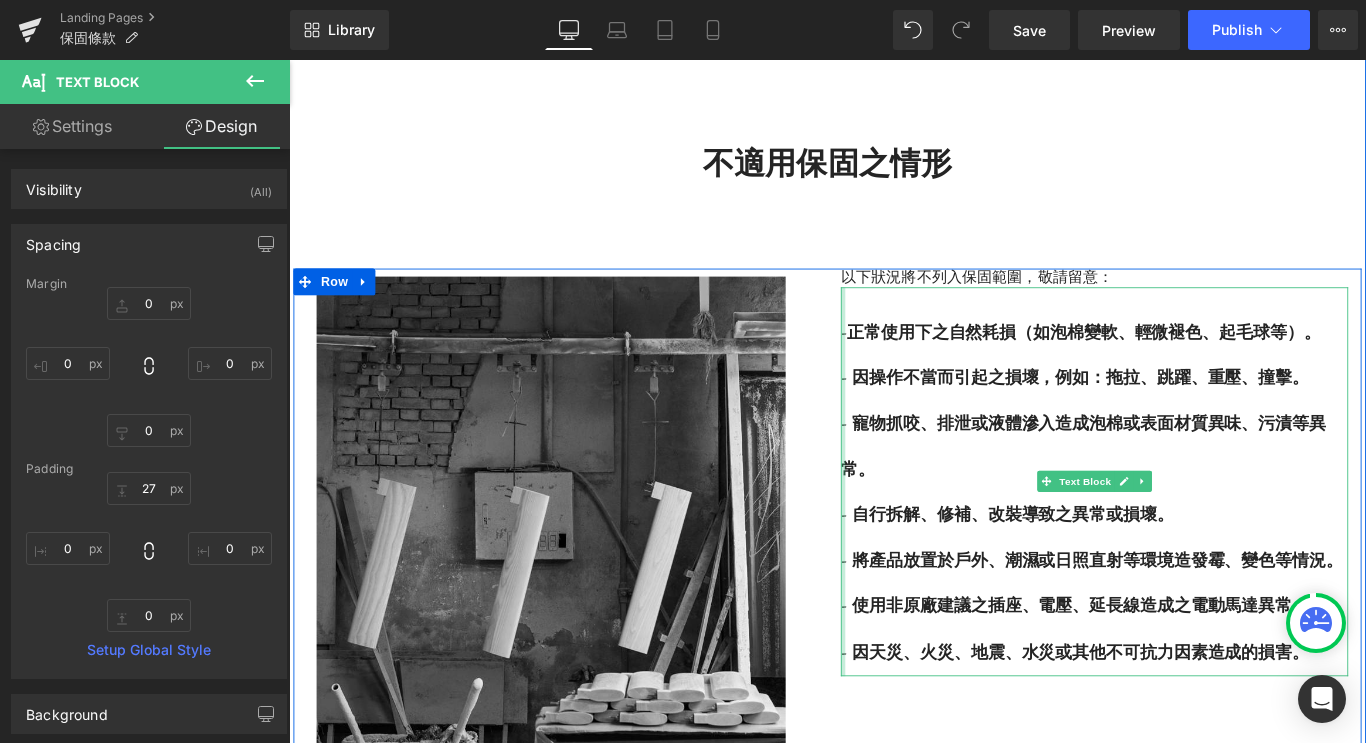 type on "0px" 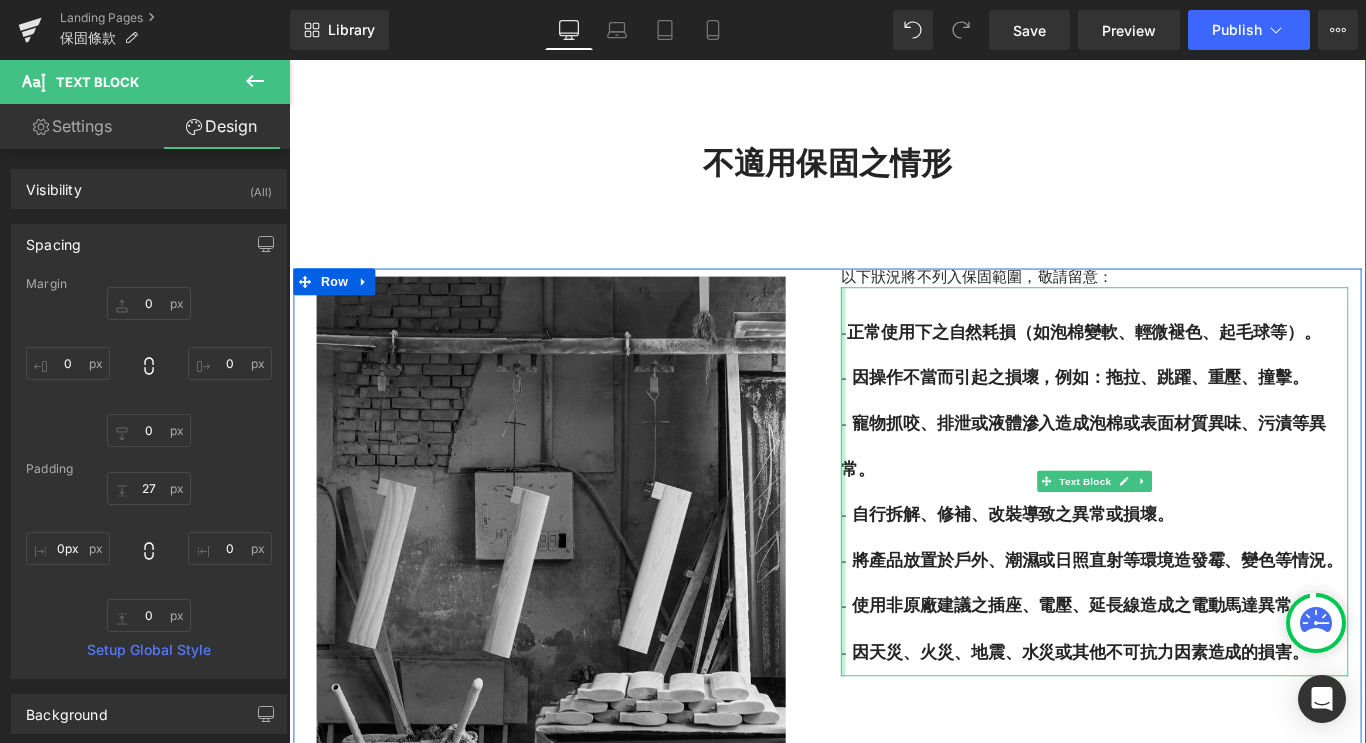 drag, startPoint x: 903, startPoint y: 341, endPoint x: 860, endPoint y: 349, distance: 43.737854 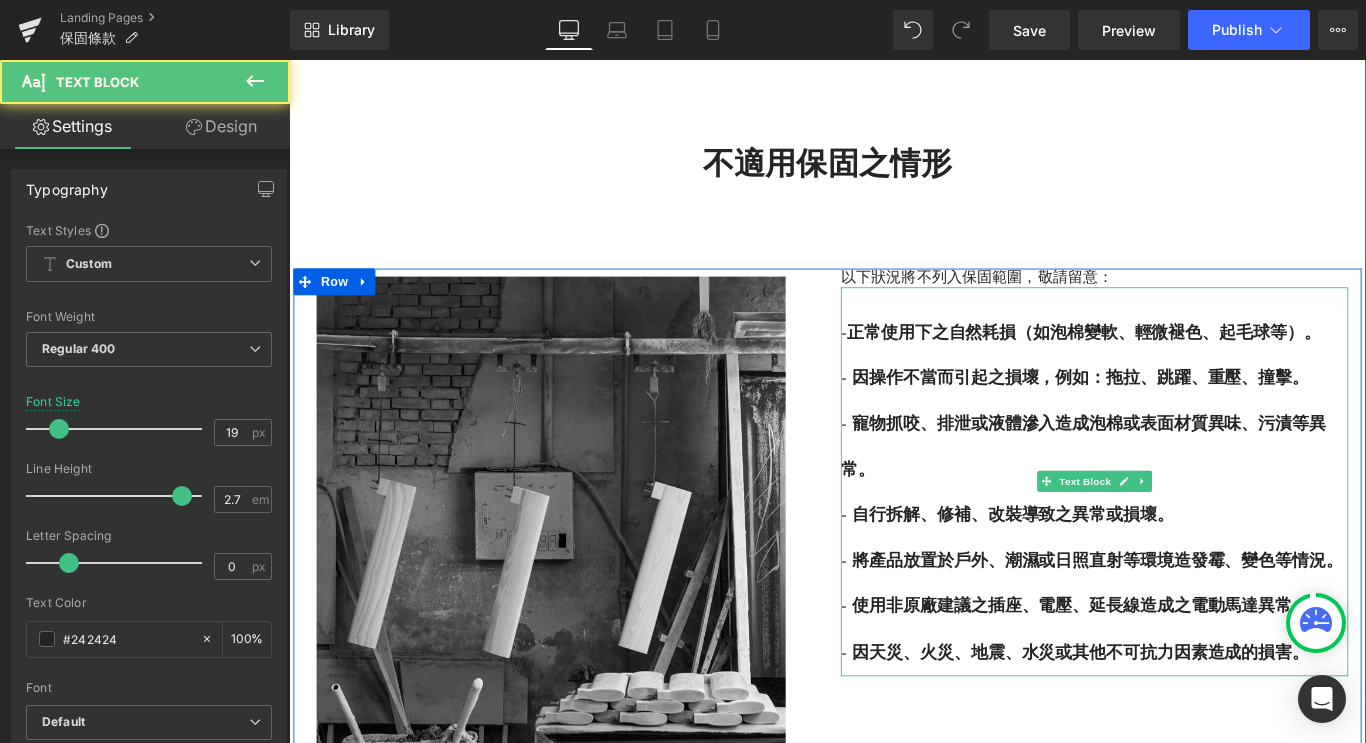 click on "-  寵物抓咬、排泄或液體滲入造成泡棉或表面材質異味、污漬等異常。" at bounding box center (1181, 495) 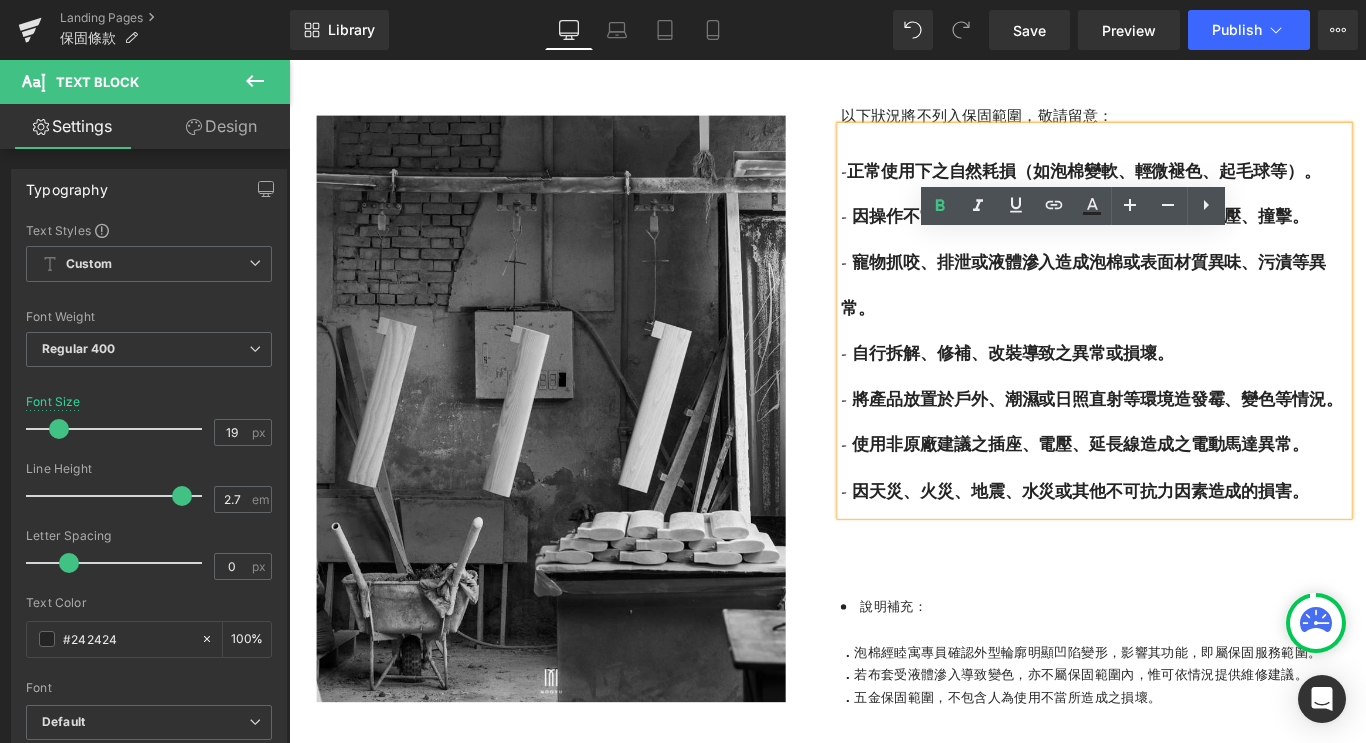 scroll, scrollTop: 2315, scrollLeft: 0, axis: vertical 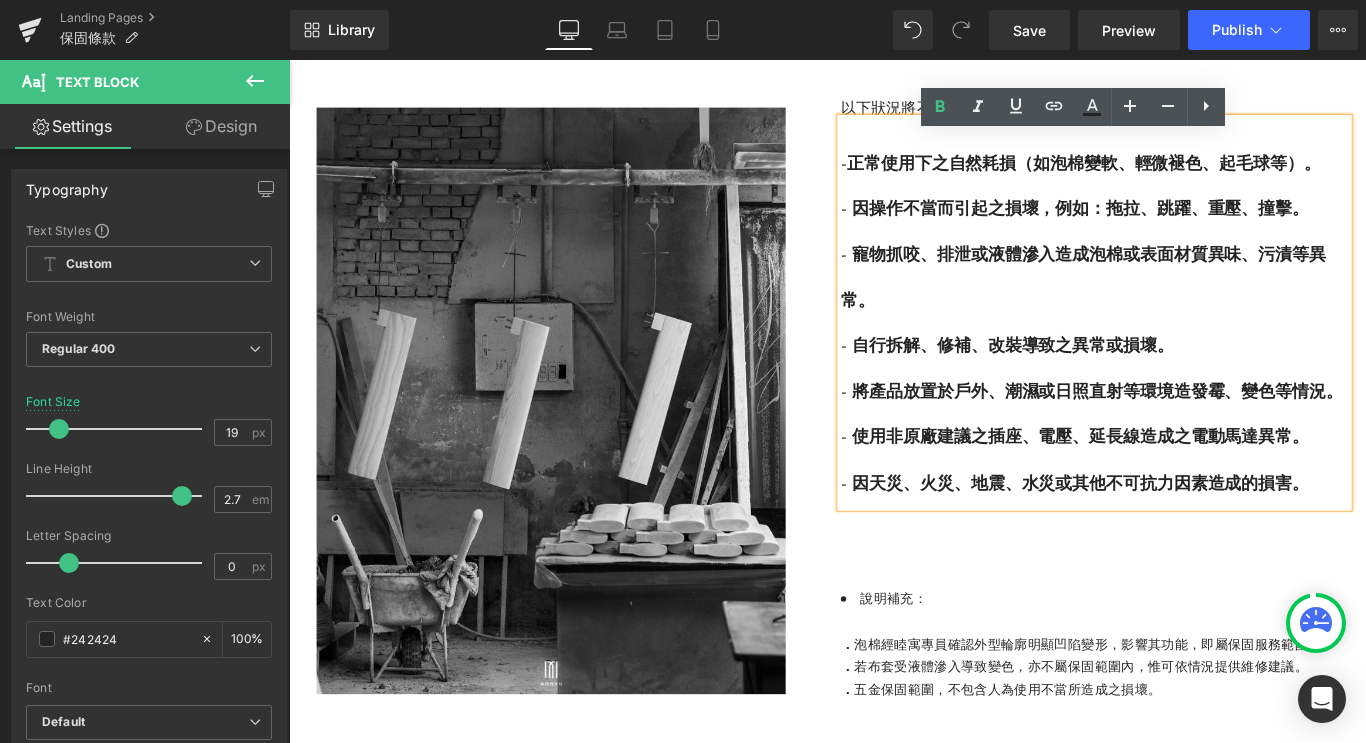 click on "-  寵物抓咬、排泄或液體滲入造成泡棉或表面材質異味、污漬等異常。" at bounding box center (1181, 306) 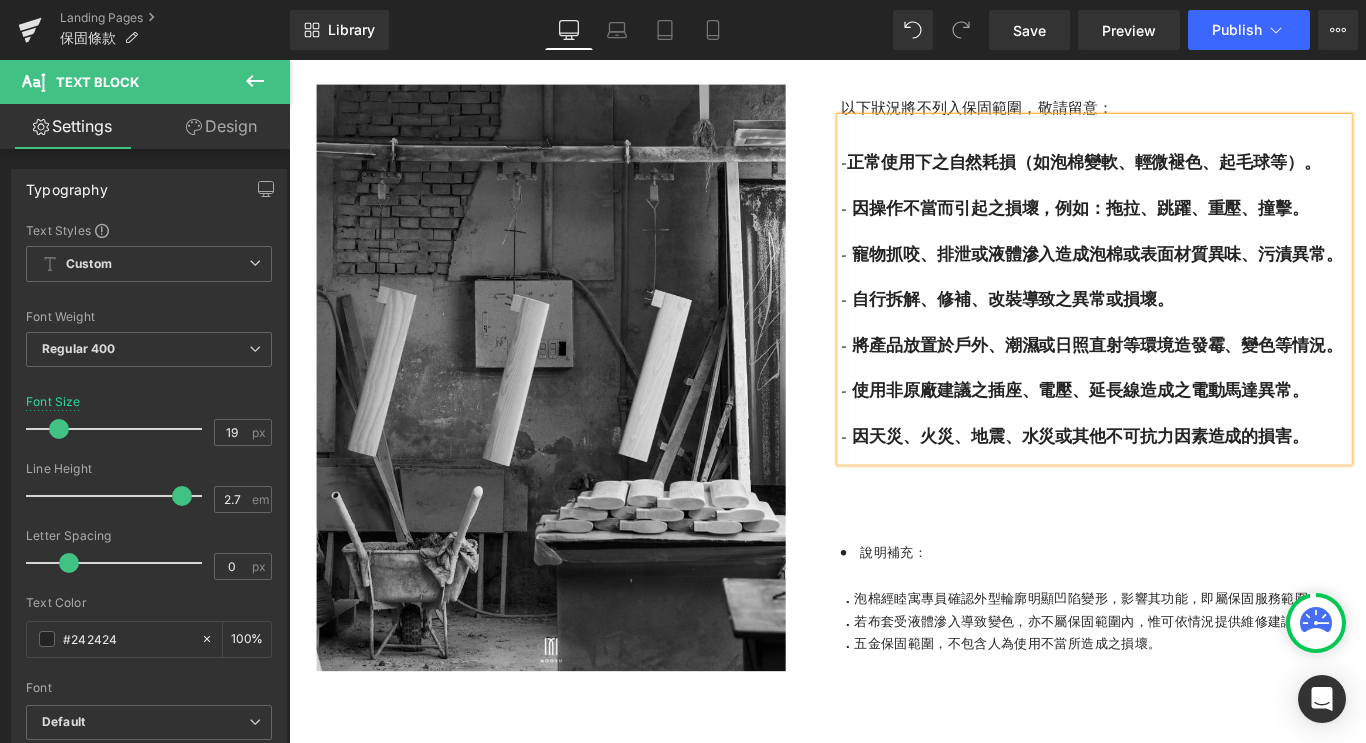scroll, scrollTop: 2315, scrollLeft: 0, axis: vertical 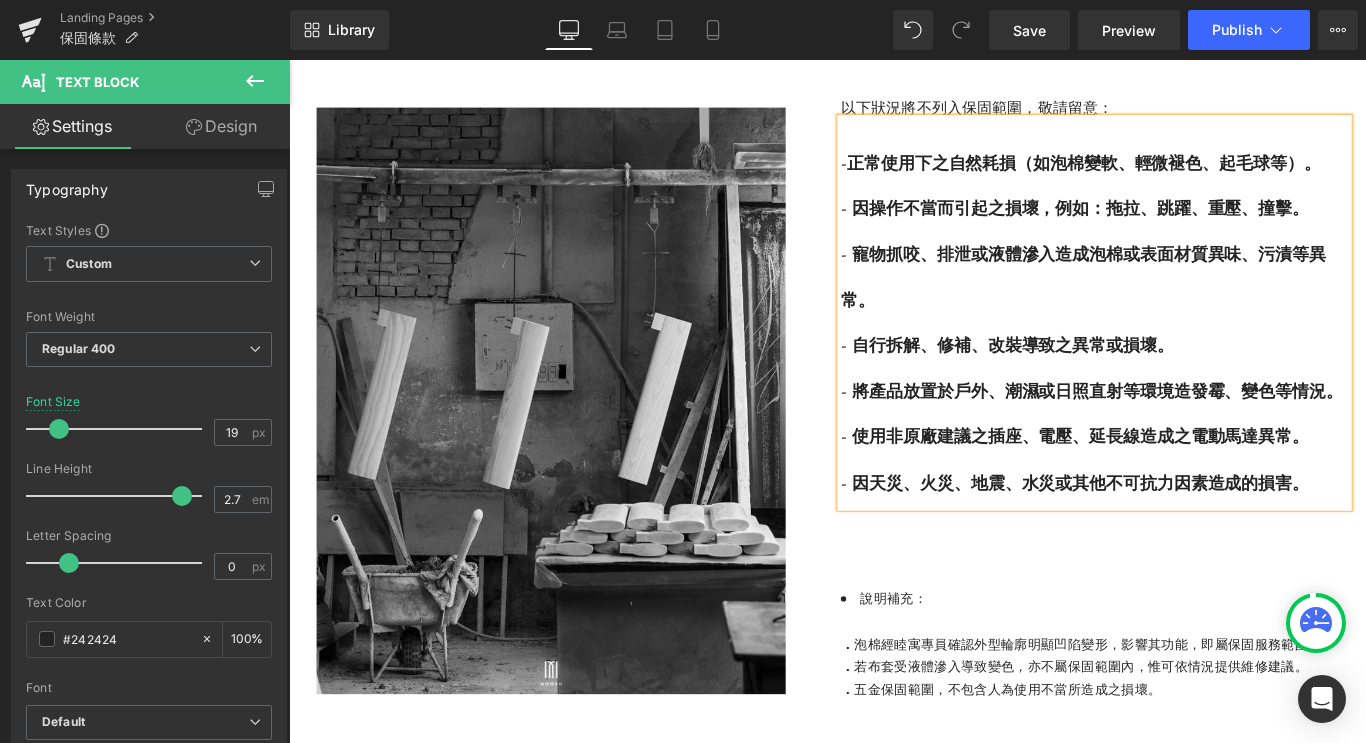 click on "-  因操作不當而引起之損壞，例如：拖拉、跳躍、重壓、撞擊。" at bounding box center [1172, 229] 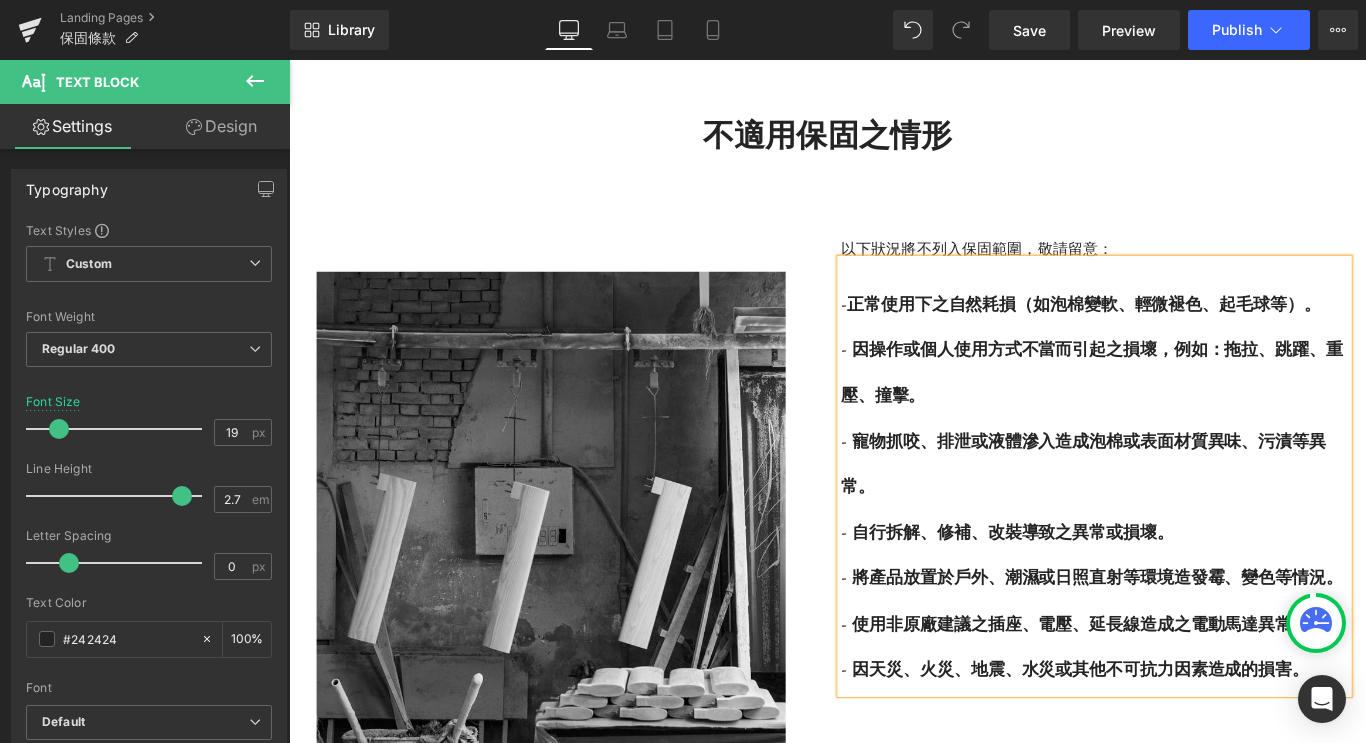 scroll, scrollTop: 2159, scrollLeft: 0, axis: vertical 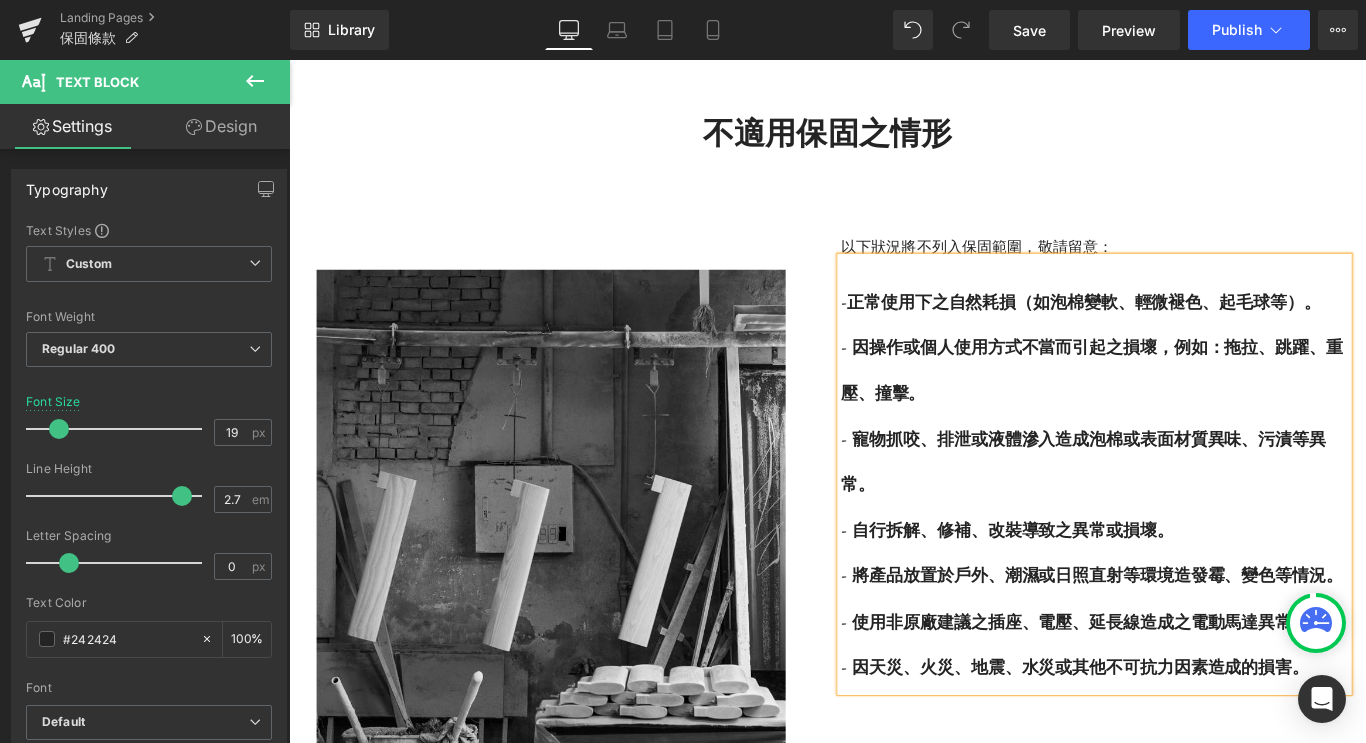 click on "-  因操作或個人使用方式不當而引起之損壞，例如：拖拉、跳躍、重壓、撞擊。" at bounding box center (1191, 411) 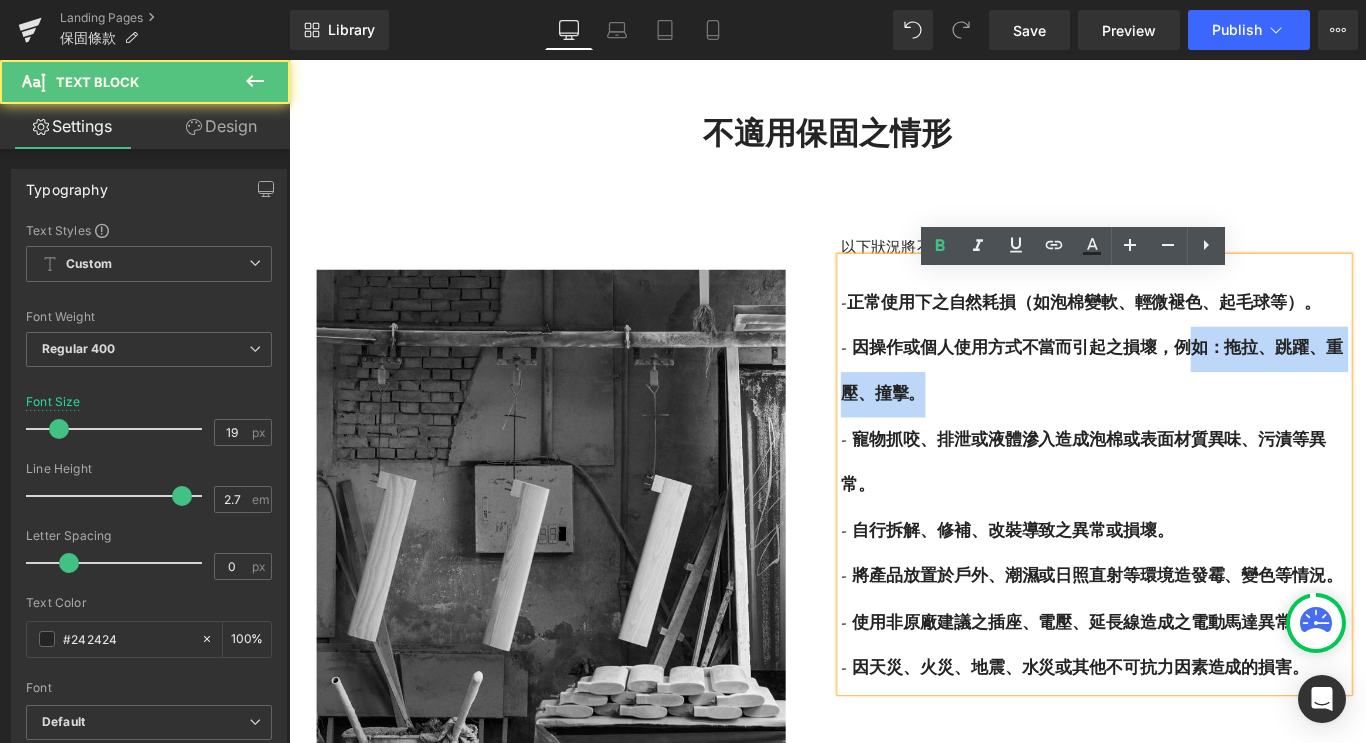 drag, startPoint x: 1283, startPoint y: 399, endPoint x: 1301, endPoint y: 445, distance: 49.396355 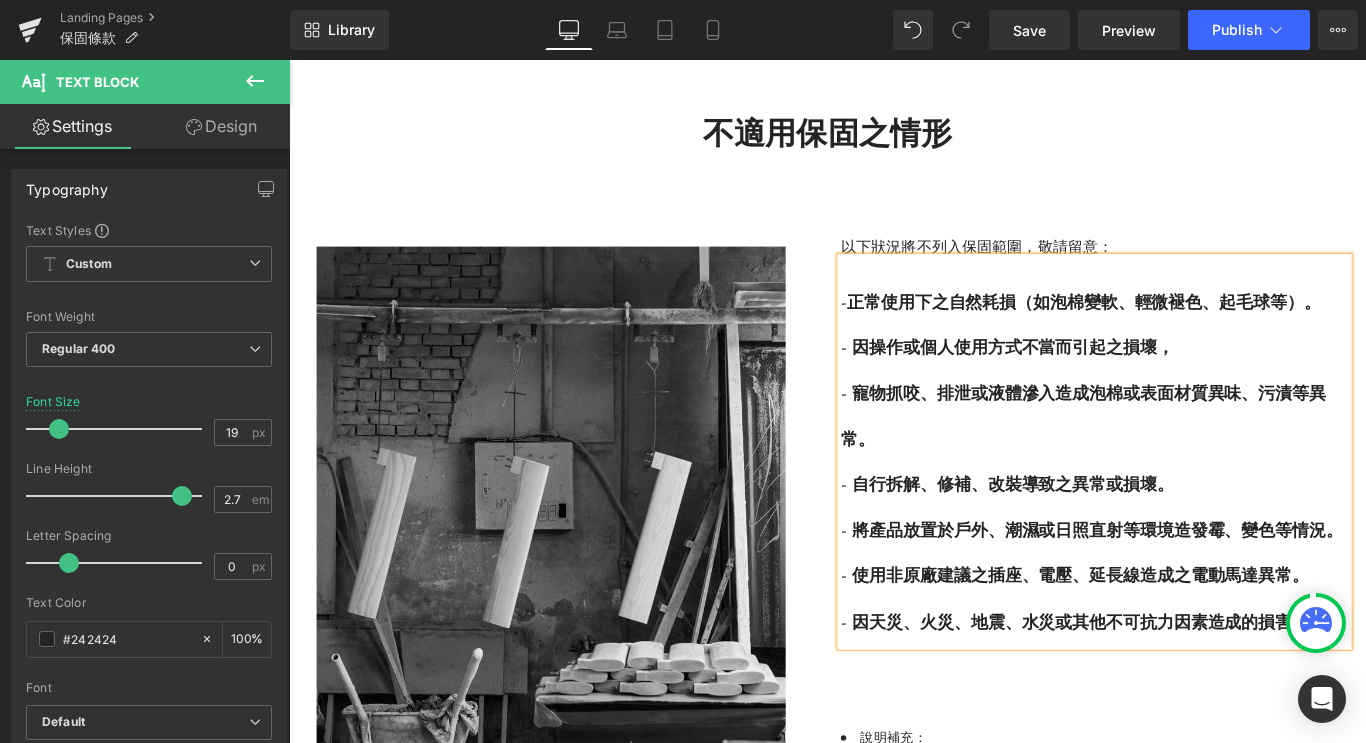 drag, startPoint x: 1213, startPoint y: 400, endPoint x: 1234, endPoint y: 373, distance: 34.20526 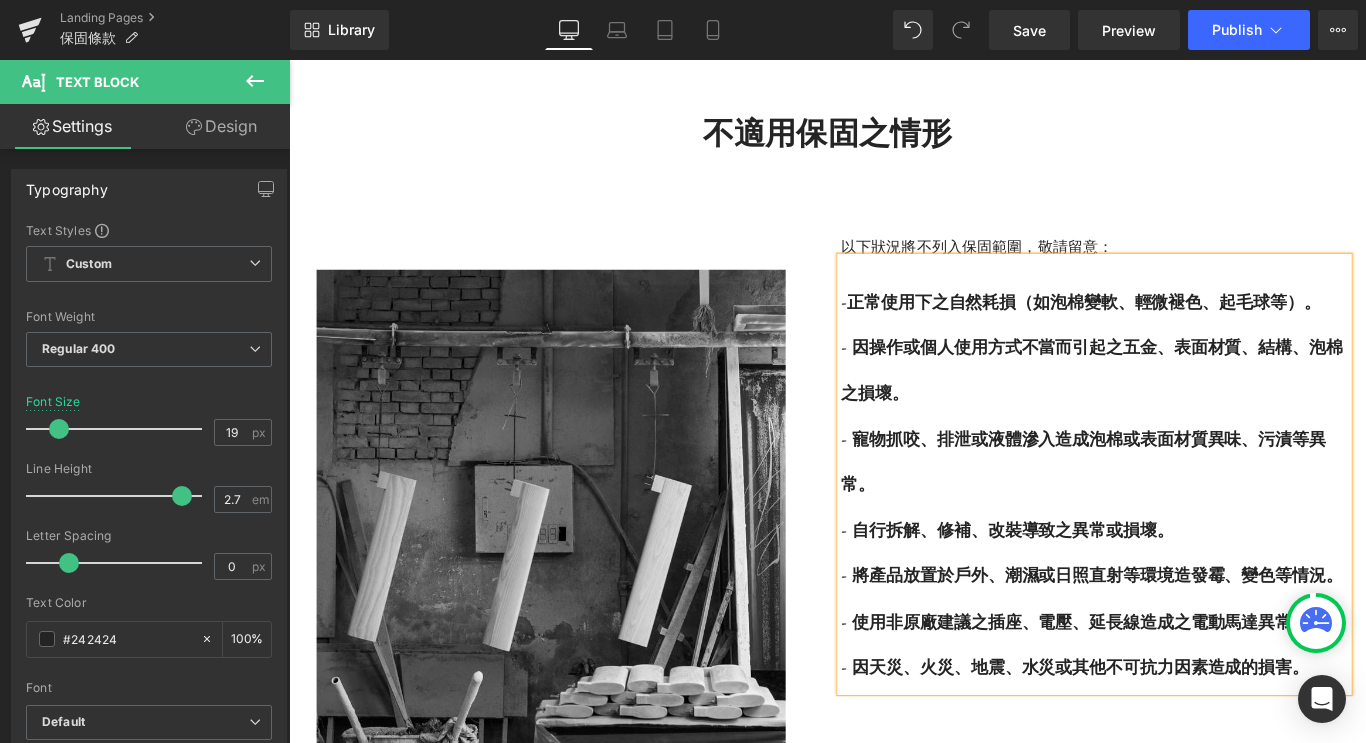 click on "-  因操作或個人使用方式不當而引起之五金、表面材質、結構、泡棉之損壞。" at bounding box center [1191, 411] 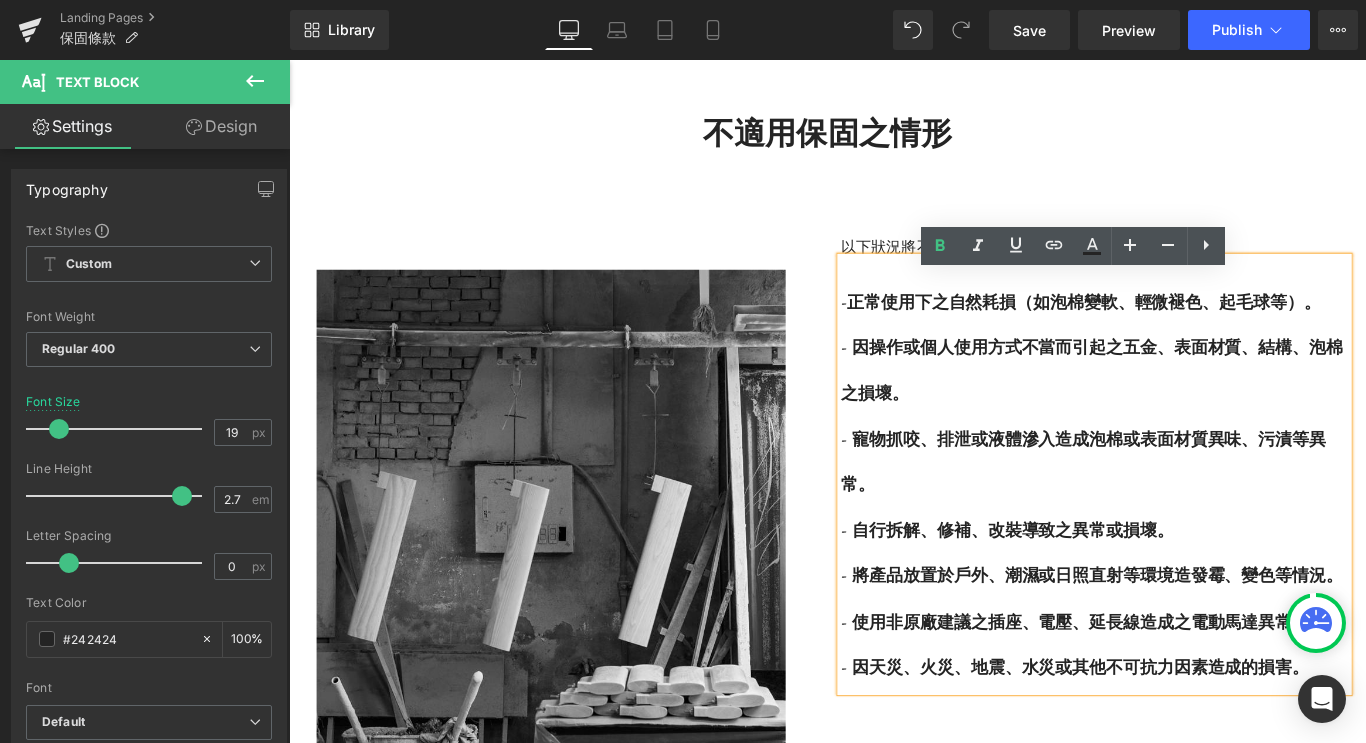 drag, startPoint x: 952, startPoint y: 451, endPoint x: 962, endPoint y: 434, distance: 19.723083 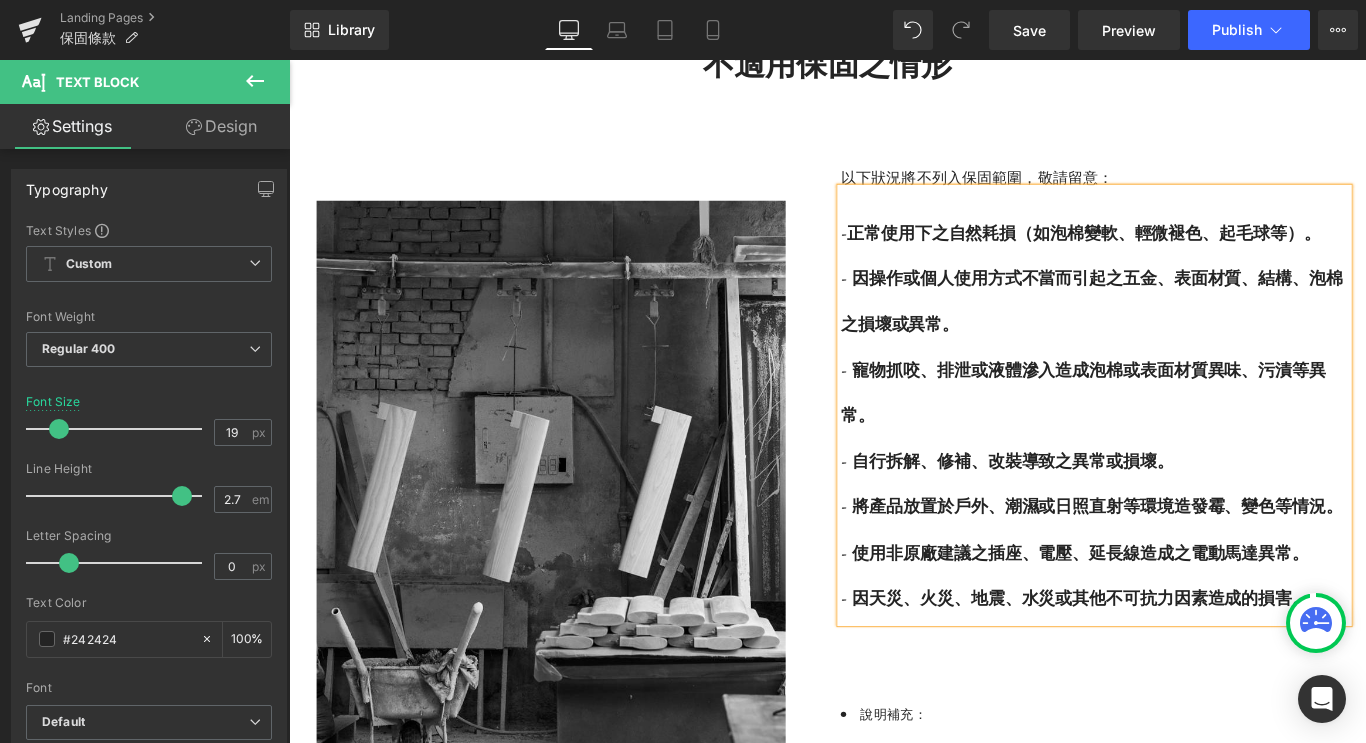 scroll, scrollTop: 2237, scrollLeft: 0, axis: vertical 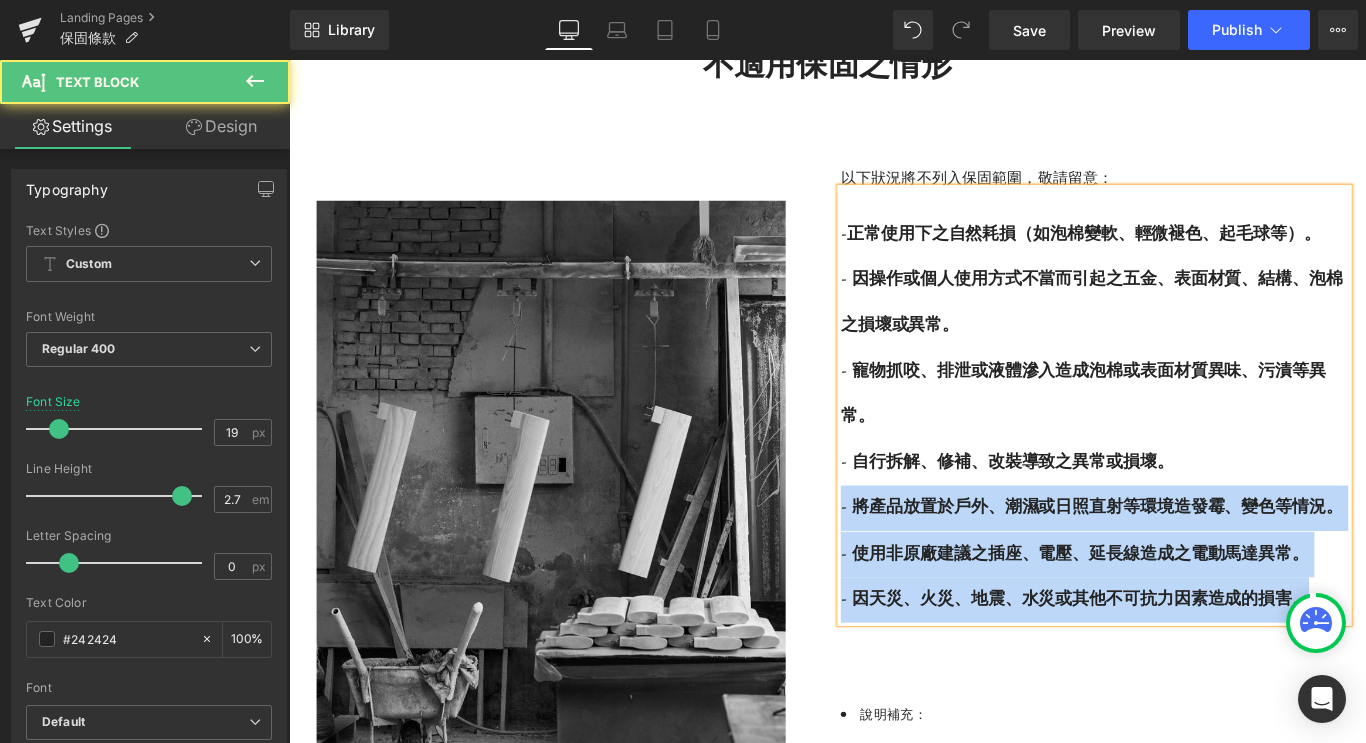 drag, startPoint x: 1312, startPoint y: 531, endPoint x: 901, endPoint y: 524, distance: 411.0596 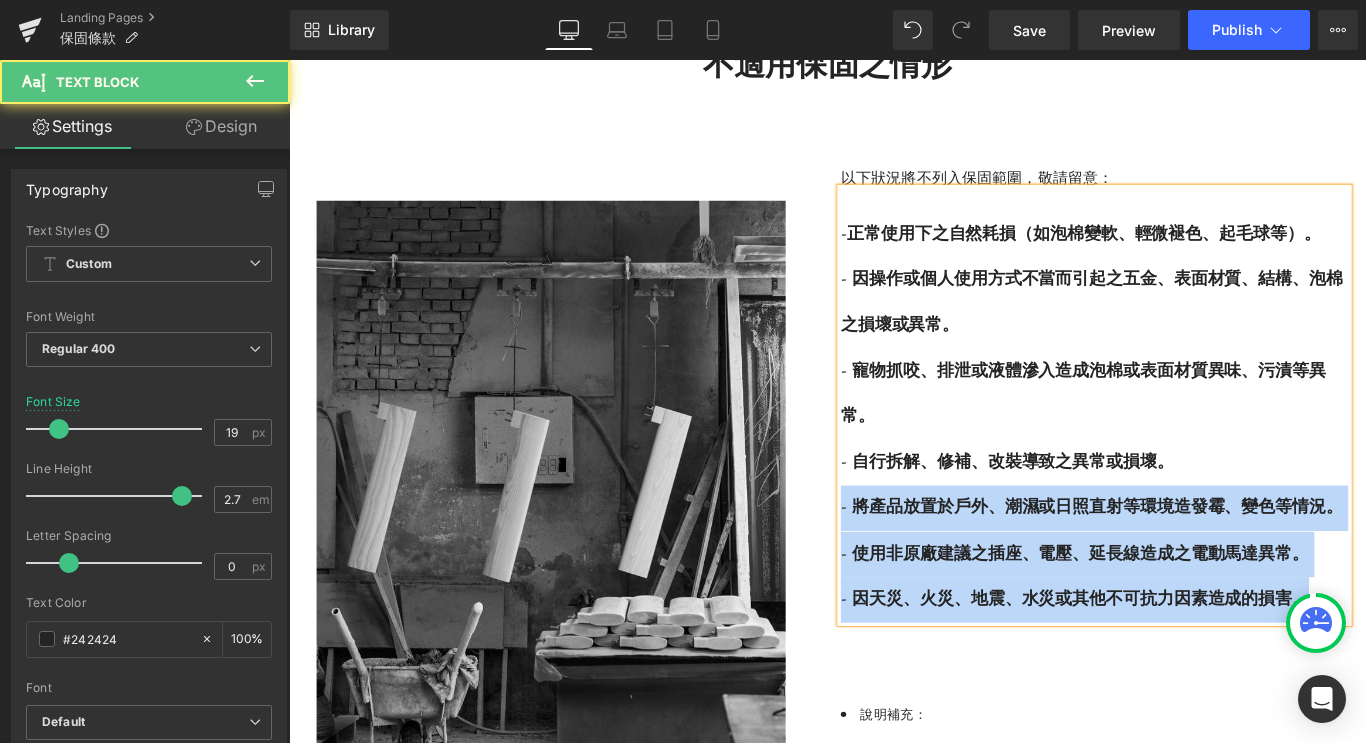 click on "-  自行拆解、修補、改裝導致之異常或損壞。" at bounding box center [1194, 512] 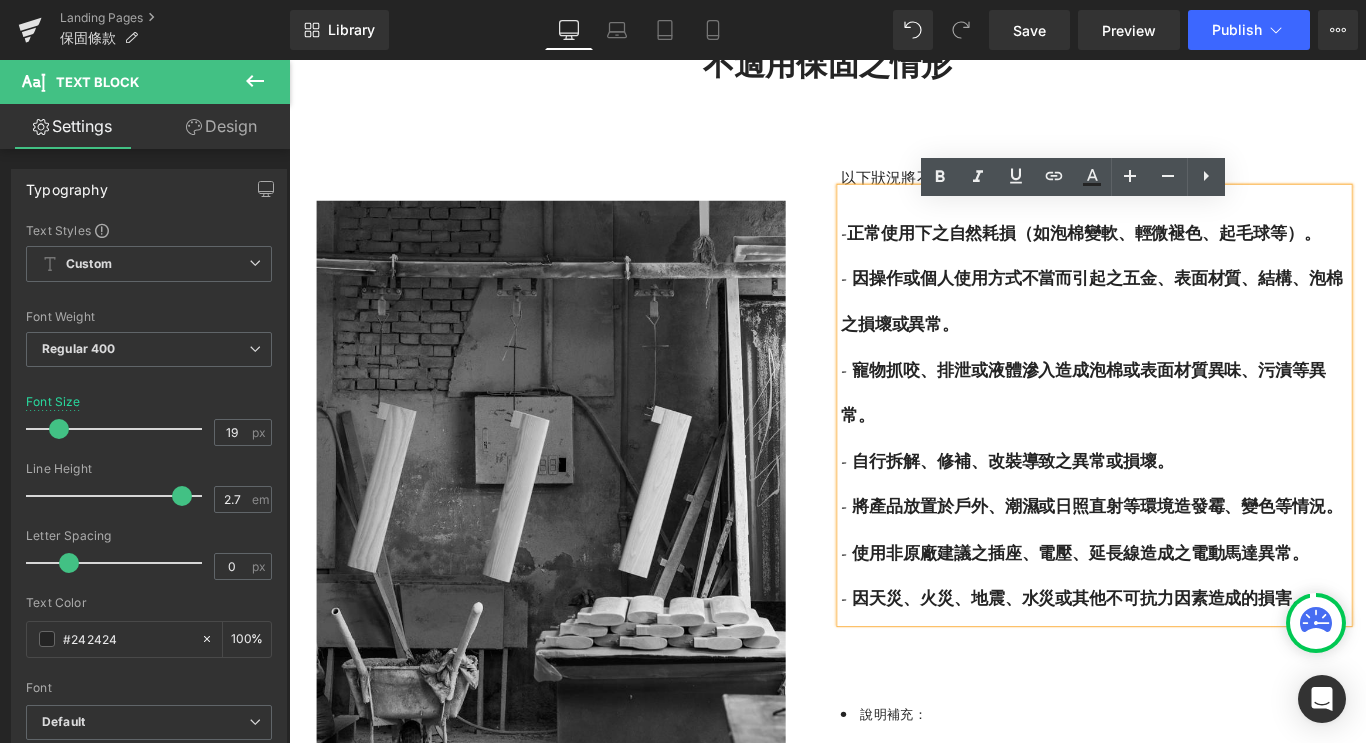 click on "-  自行拆解、修補、改裝導致之異常或損壞。" at bounding box center (1194, 512) 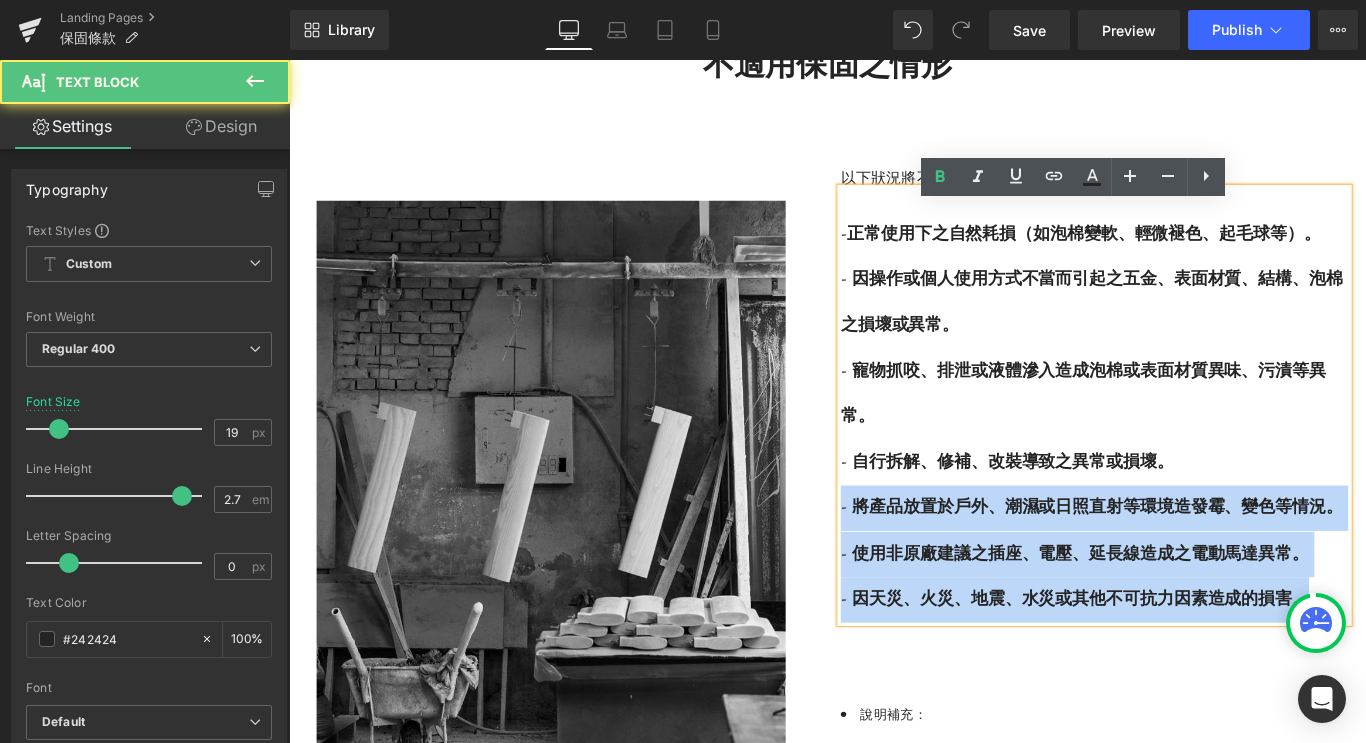 drag, startPoint x: 1244, startPoint y: 517, endPoint x: 900, endPoint y: 517, distance: 344 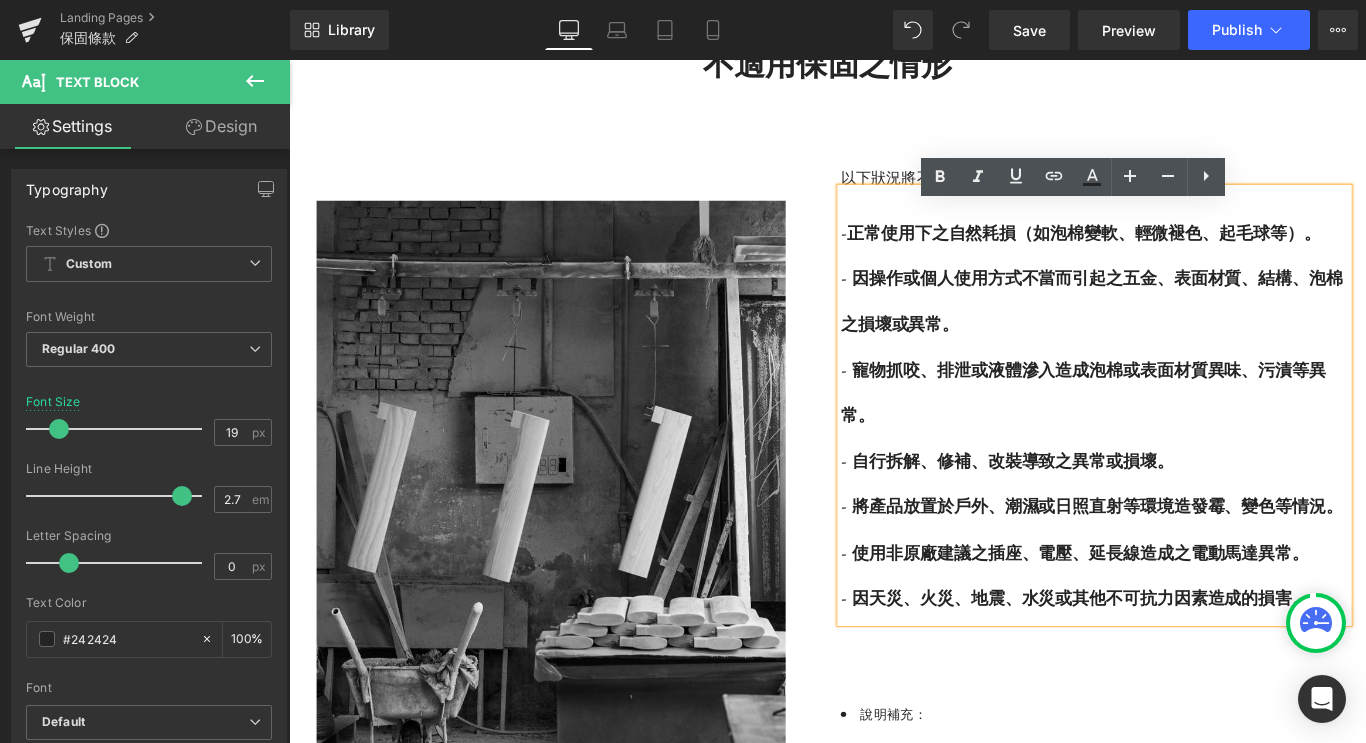 click on "-  自行拆解、修補、改裝導致之異常或損壞。" at bounding box center [1194, 512] 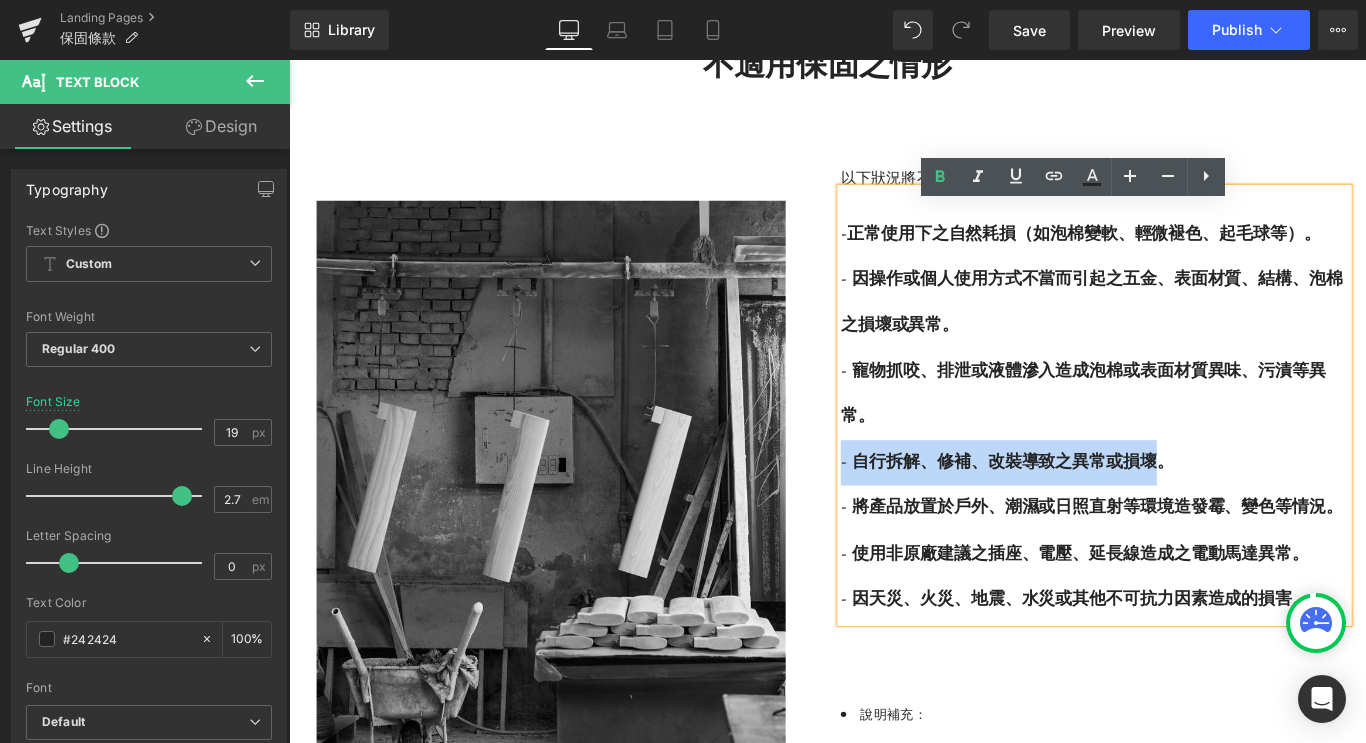 drag, startPoint x: 1262, startPoint y: 525, endPoint x: 902, endPoint y: 525, distance: 360 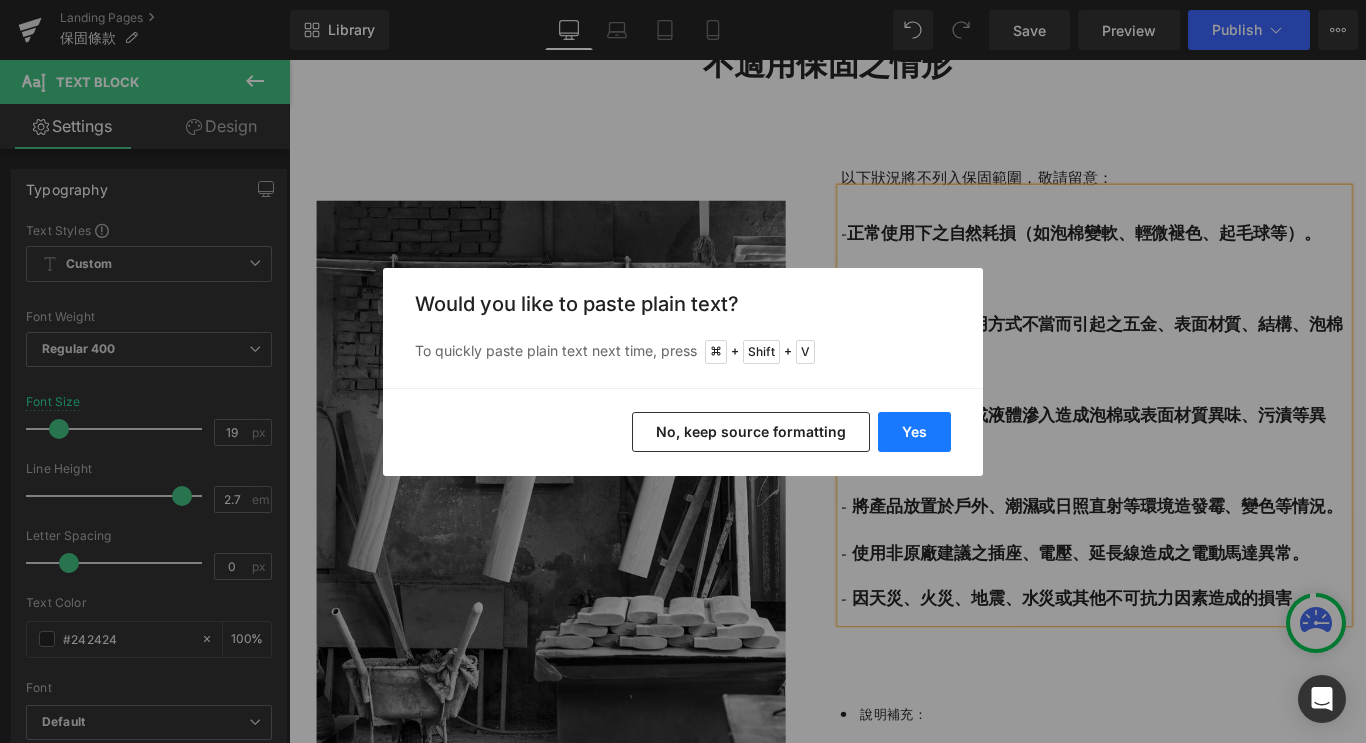 click on "Yes" at bounding box center (914, 432) 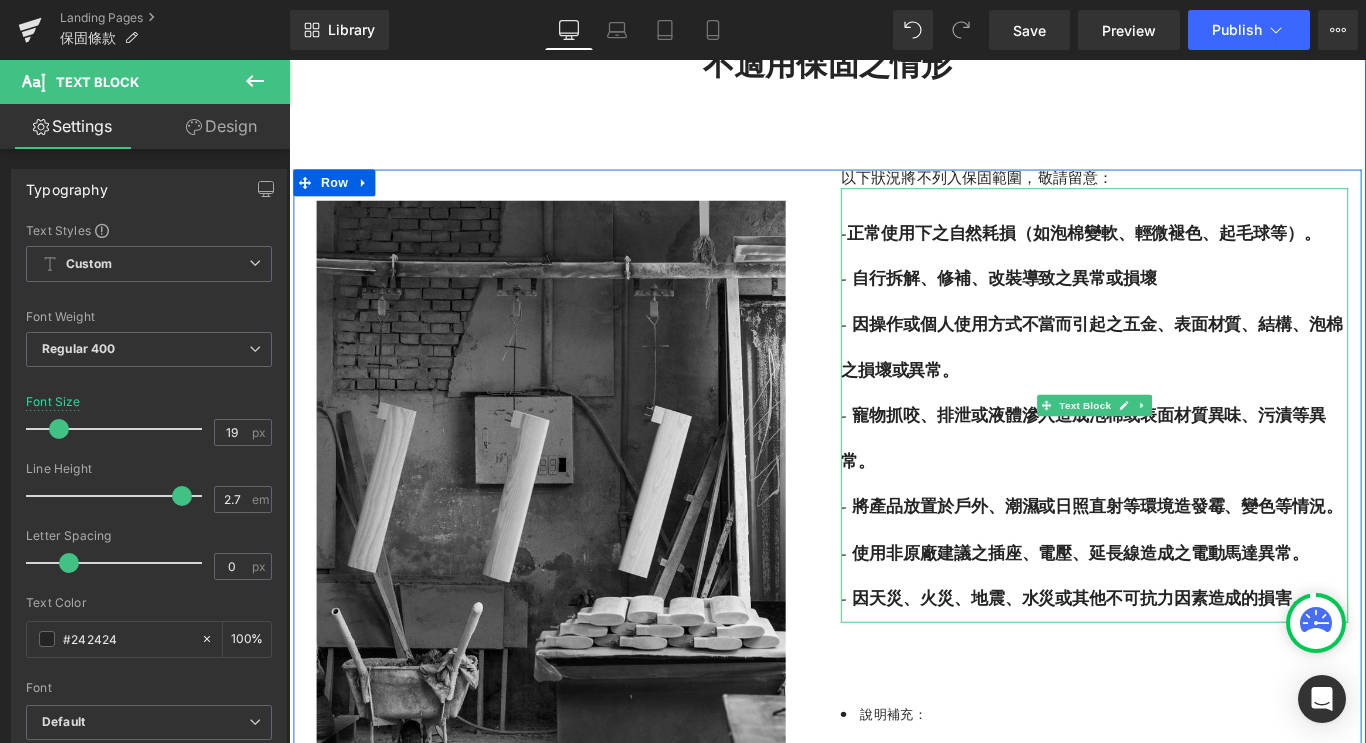 click on "- 自行拆解、修補、改裝導致之異常或損壞" at bounding box center (1194, 307) 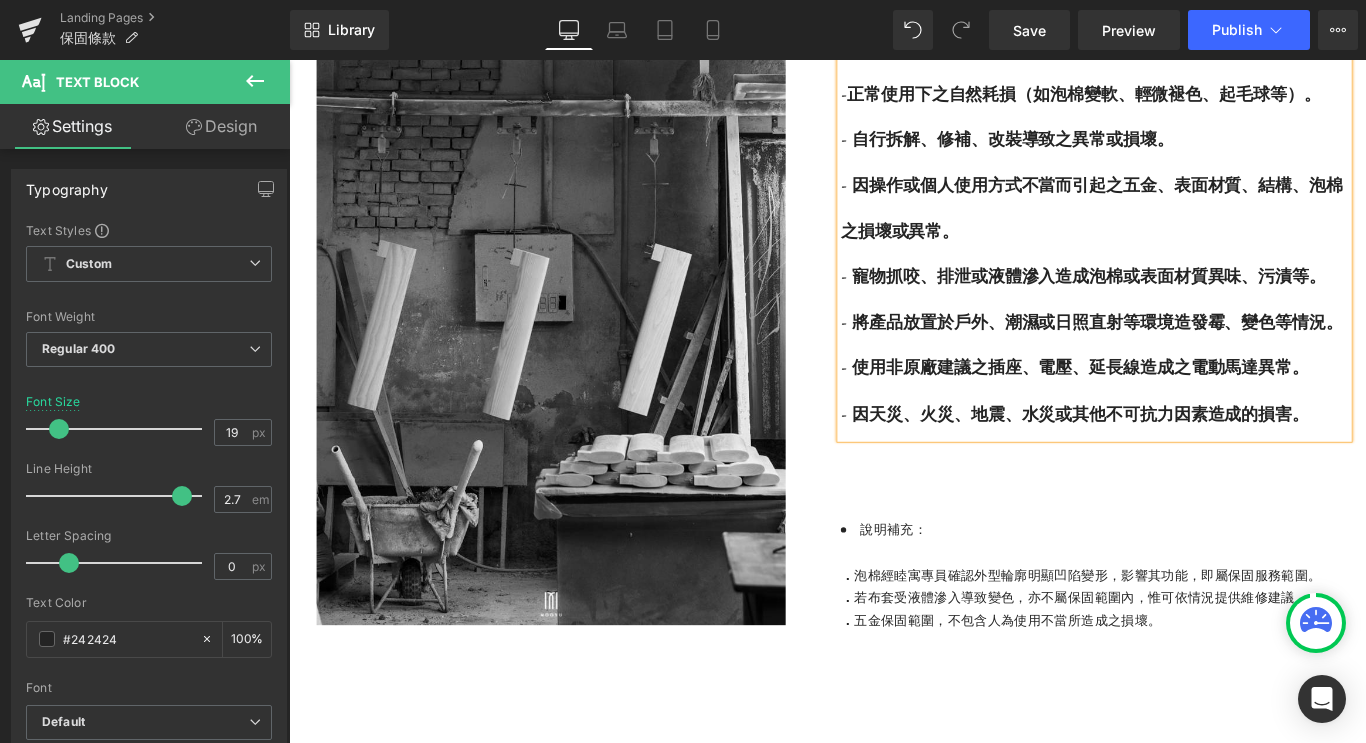 scroll, scrollTop: 2442, scrollLeft: 0, axis: vertical 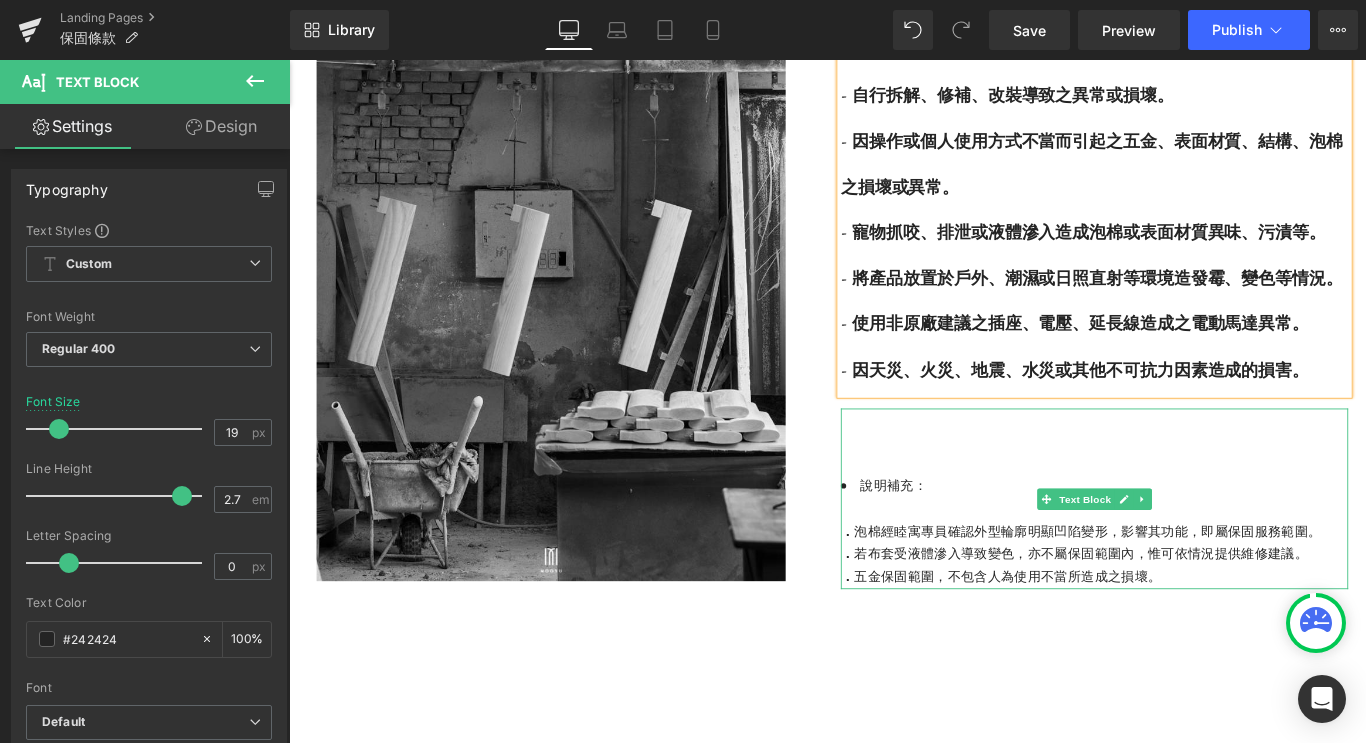 click on "若布套受液體滲入導致變色，亦不屬保固範圍內，惟可依情況提供維修建議。" at bounding box center [1179, 616] 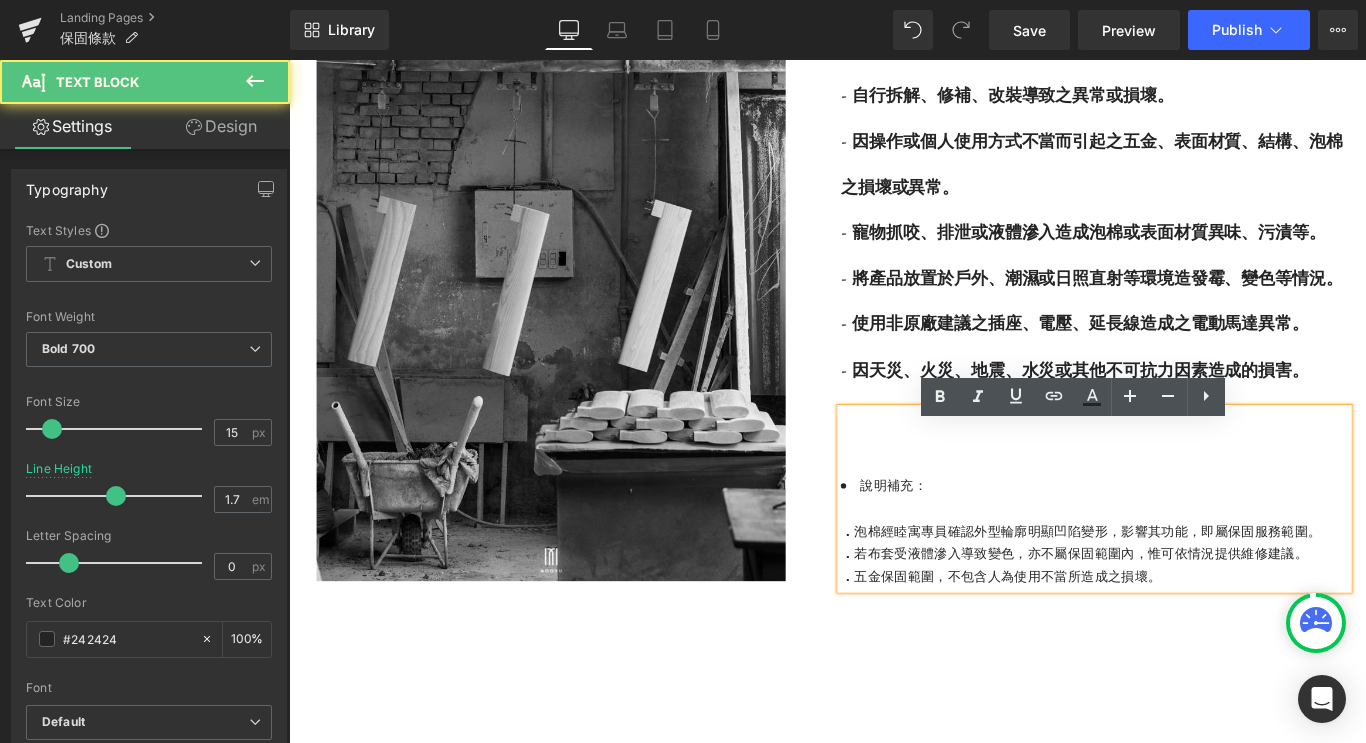click on "若布套受液體滲入導致變色，亦不屬保固範圍內，惟可依情況提供維修建議。" at bounding box center (1179, 616) 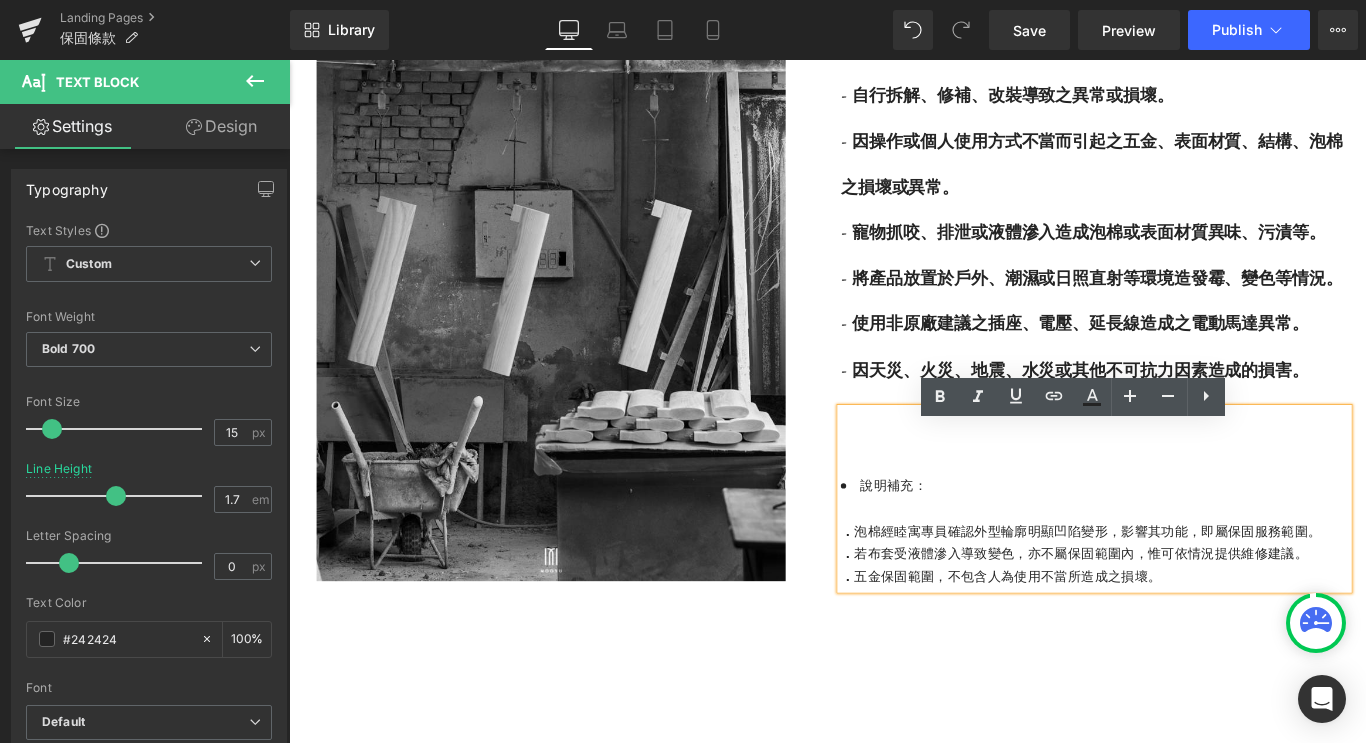 type 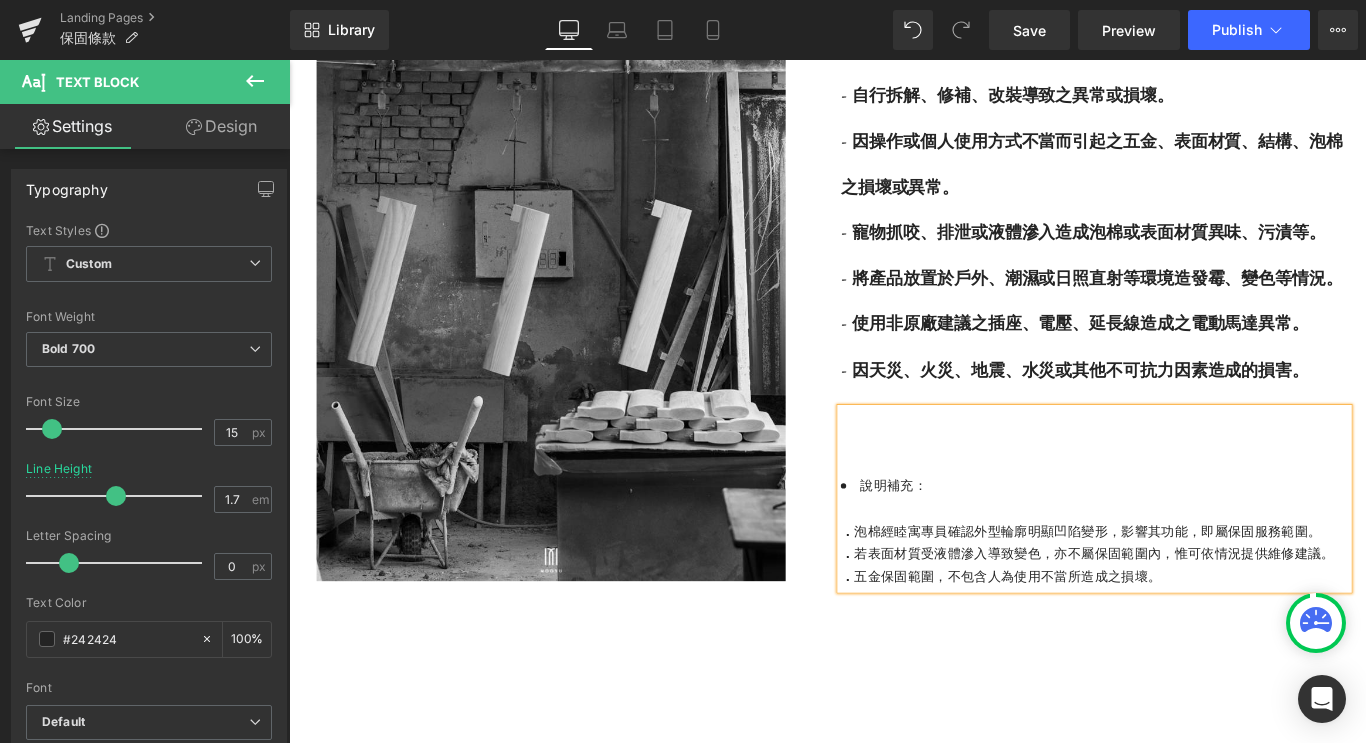 click on "若表面材質受液體滲入導致變色，亦不屬保固範圍內，惟可依情況提供維修建議。" at bounding box center (1194, 616) 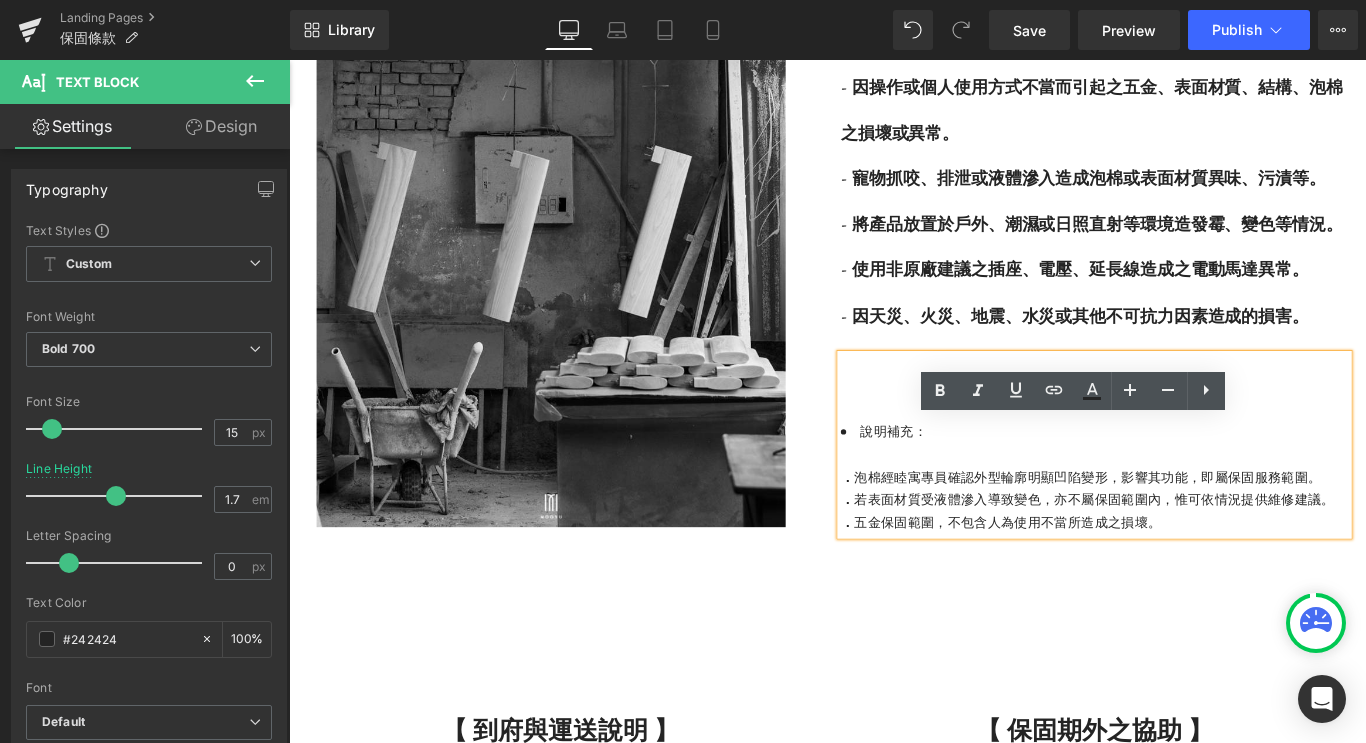scroll, scrollTop: 2561, scrollLeft: 0, axis: vertical 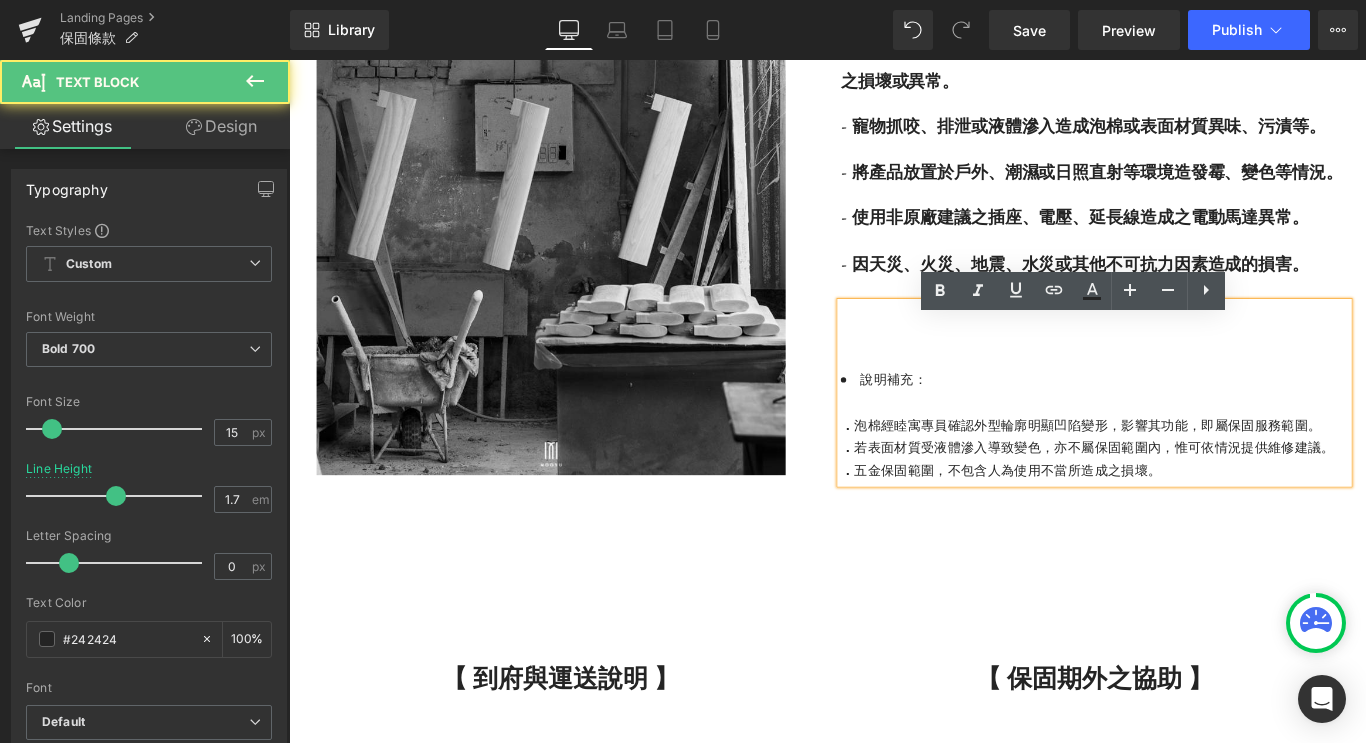 click on "若表面材質受液體滲入導致變色，亦不屬保固範圍內，惟可依情況提供維修建議。" at bounding box center [1194, 497] 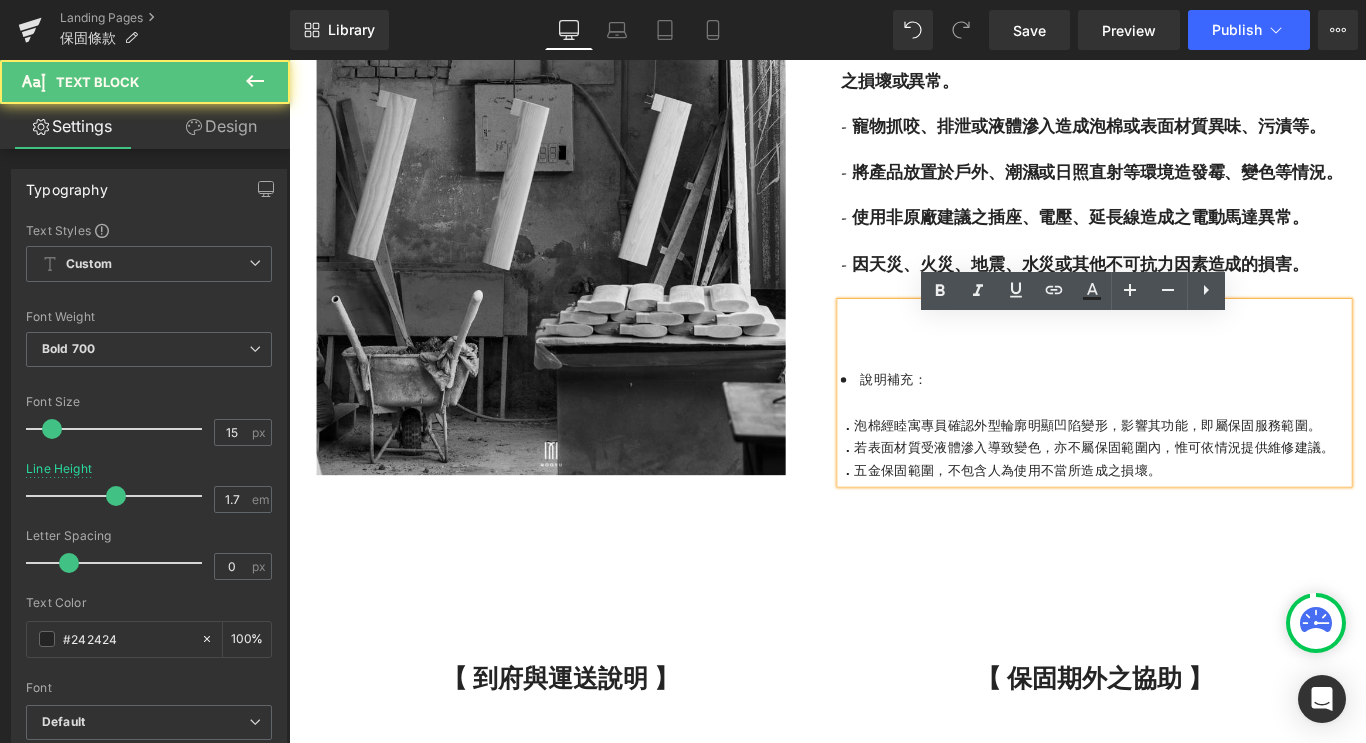 click on "若表面材質受液體滲入導致變色，亦不屬保固範圍內，惟可依情況提供維修建議。" at bounding box center (1194, 497) 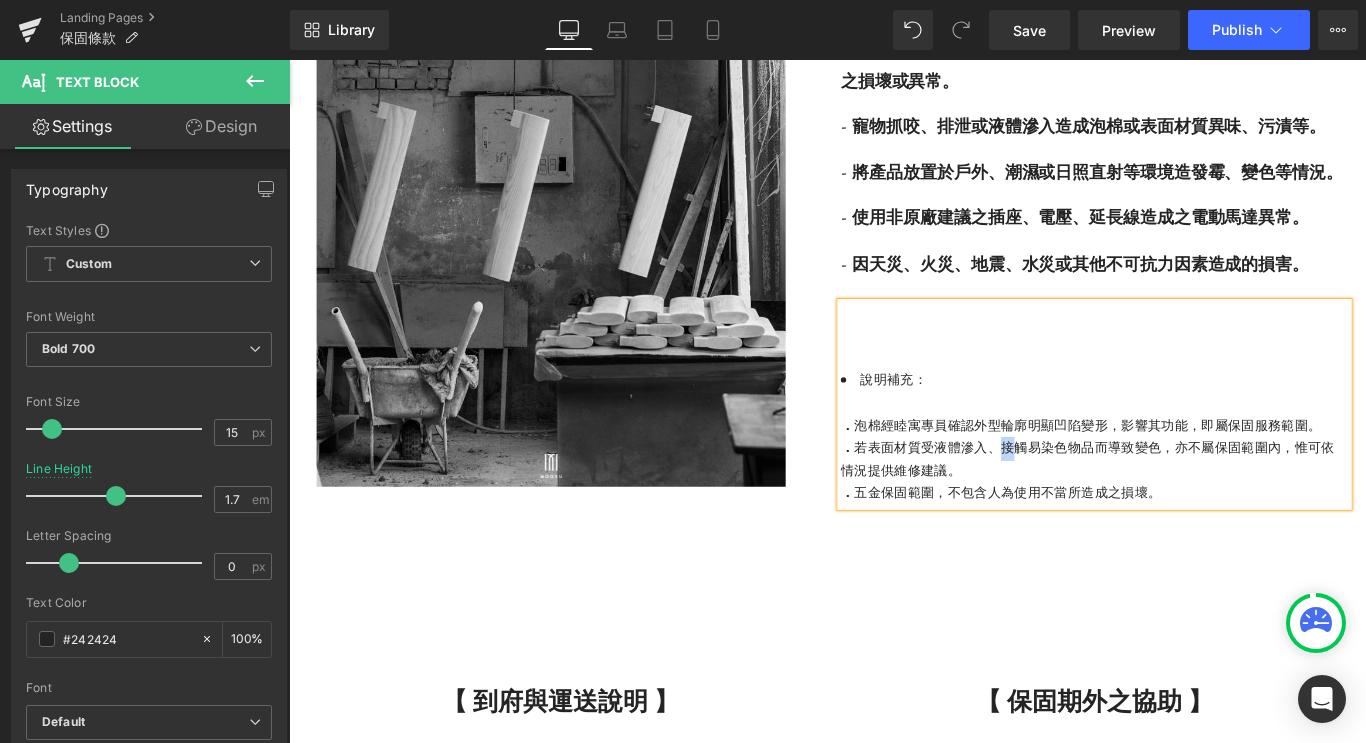 click on "若表面材質受液體滲入、接觸易染色物品而導致變色，亦不屬保固範圍內，惟可依情況提供維修建議。" at bounding box center [1186, 510] 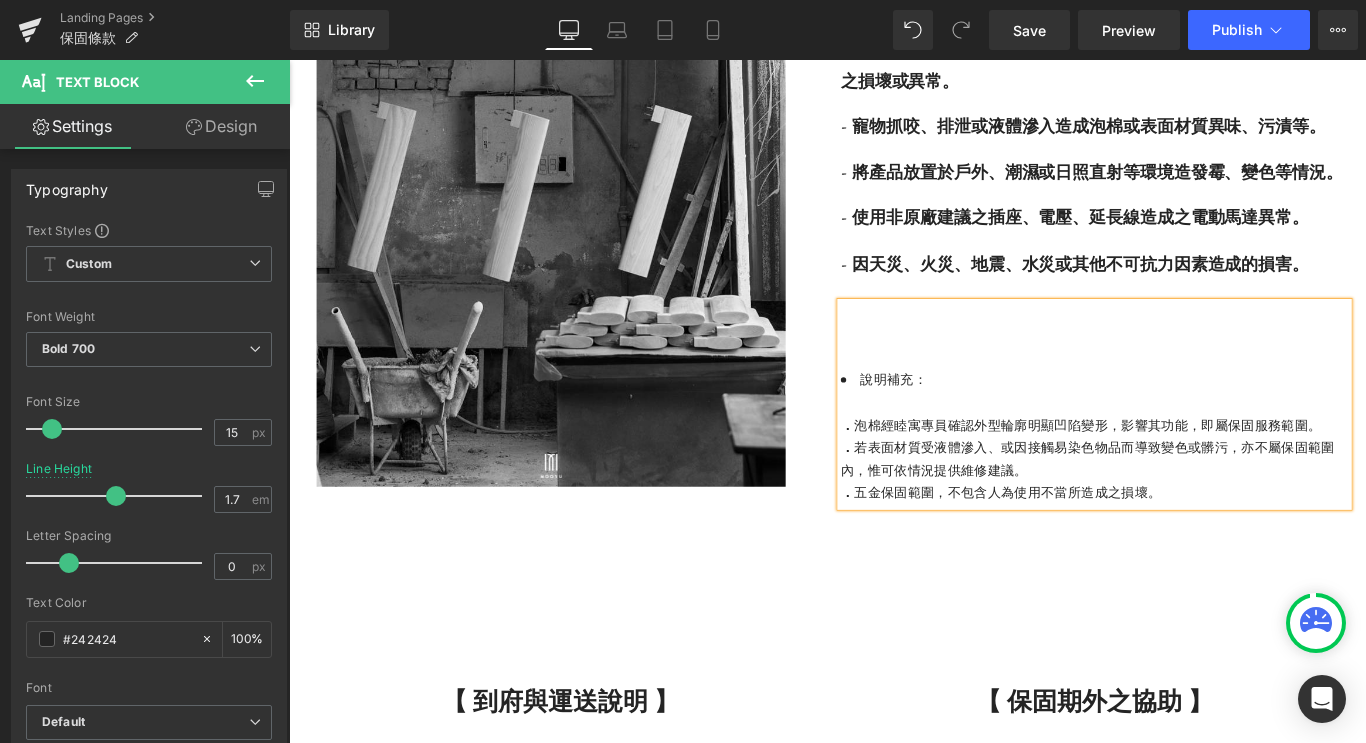click on "98px" at bounding box center [289, 60] 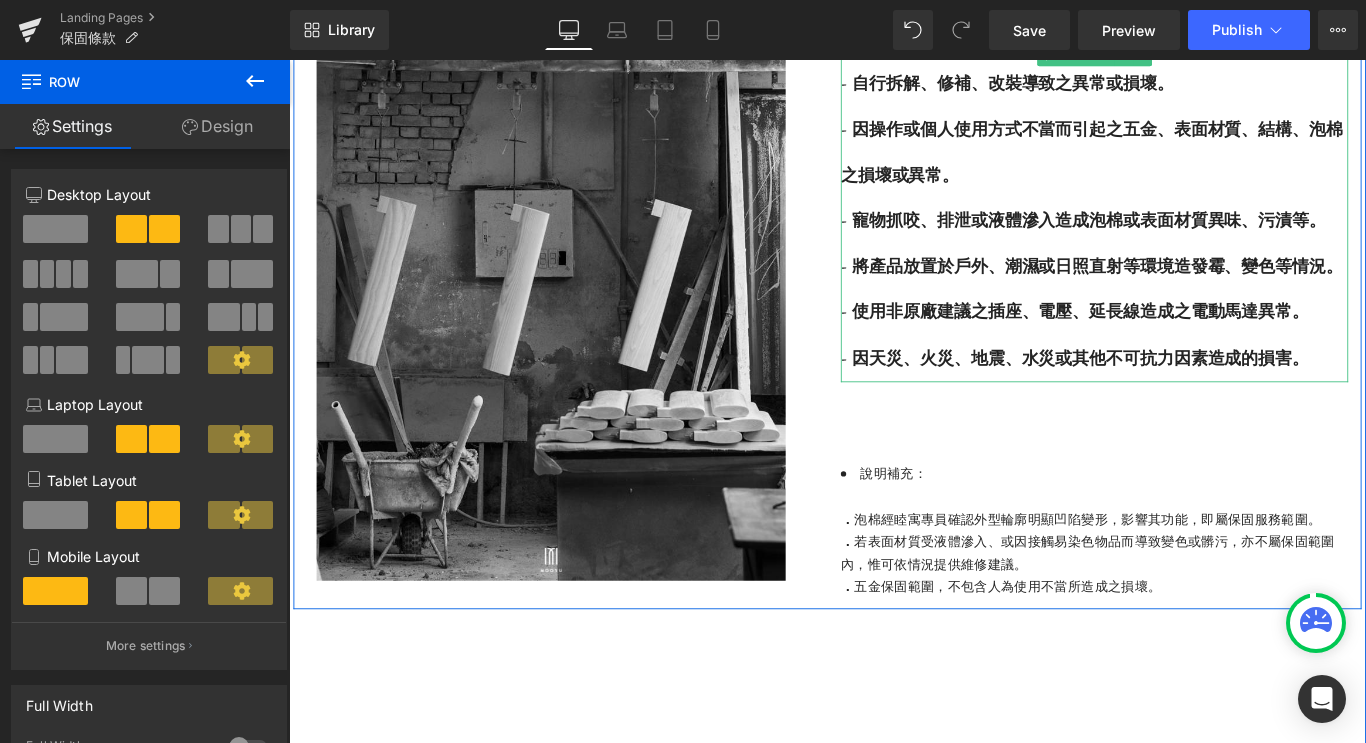 scroll, scrollTop: 2450, scrollLeft: 0, axis: vertical 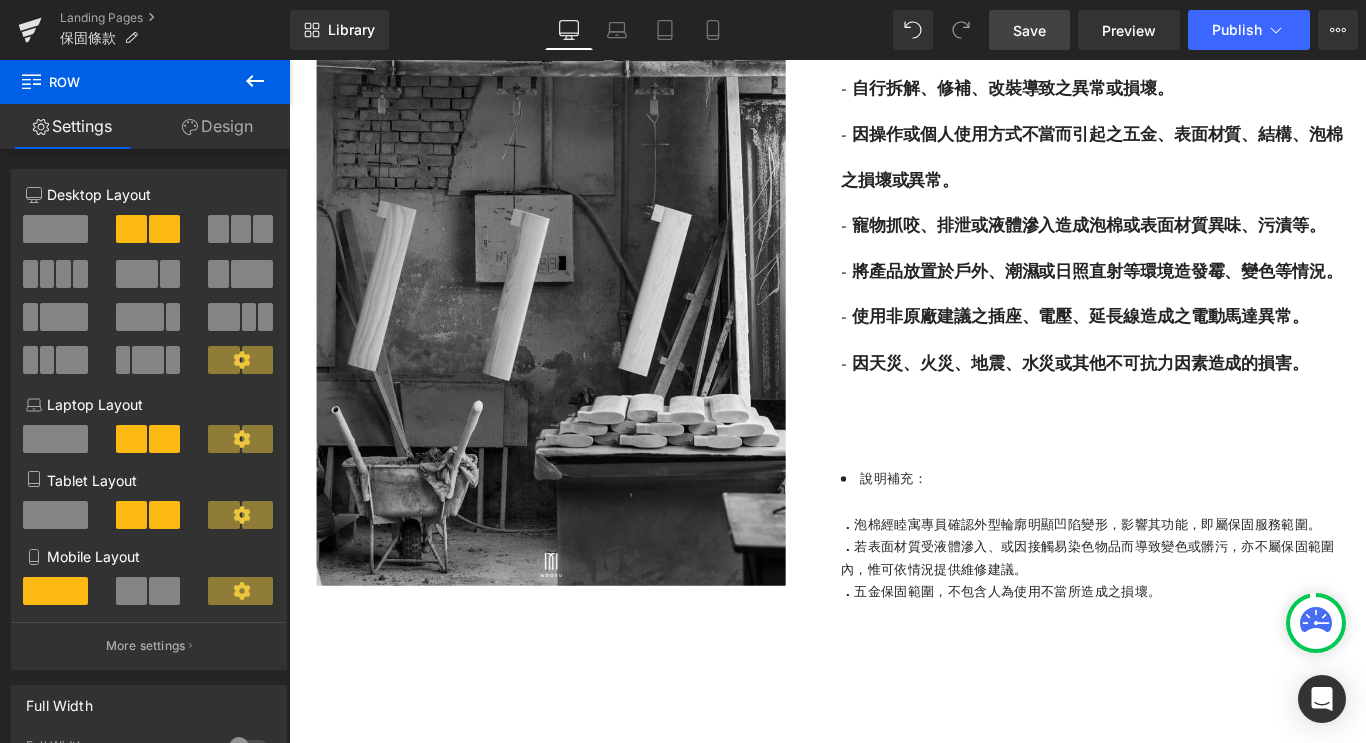 click on "Save" at bounding box center [1029, 30] 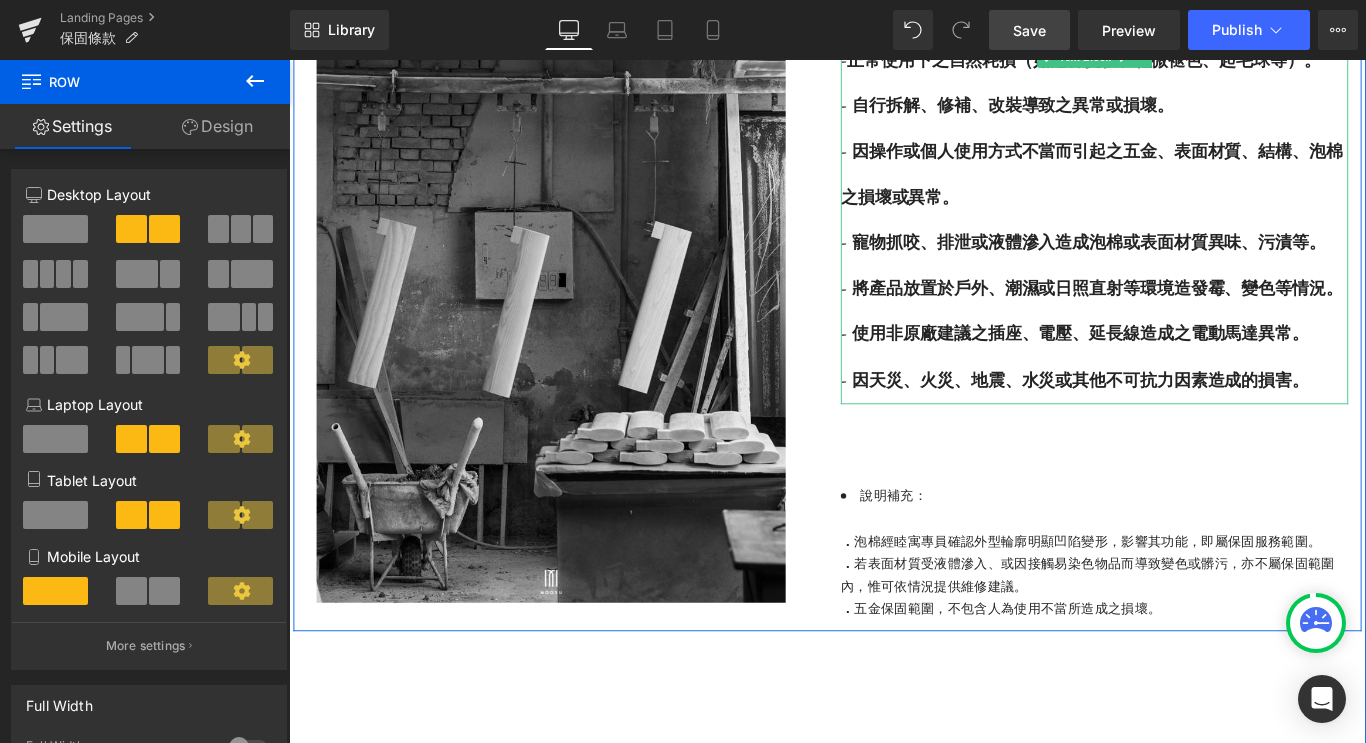 scroll, scrollTop: 2435, scrollLeft: 0, axis: vertical 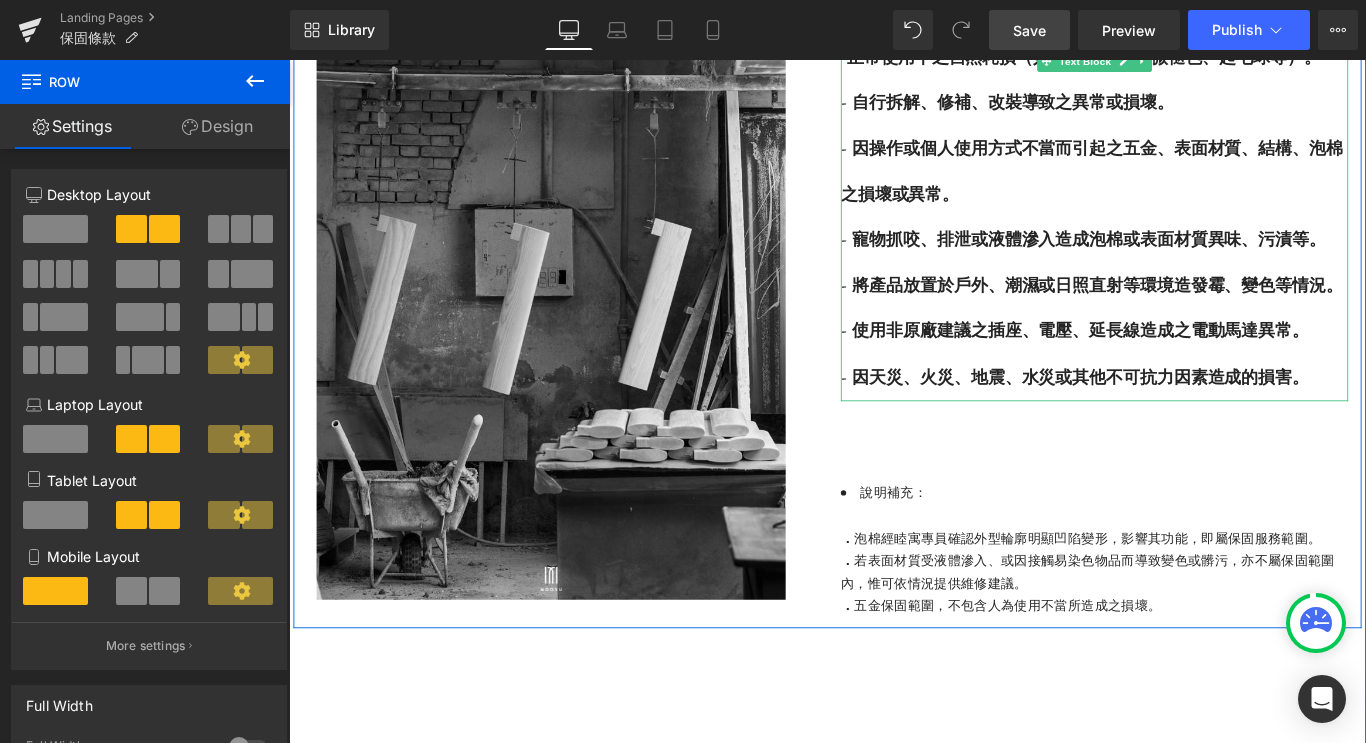 click on "-  因操作或個人使用方式不當而引起之五金、表面材質、結構、泡棉之損壞或異常。" at bounding box center (1191, 186) 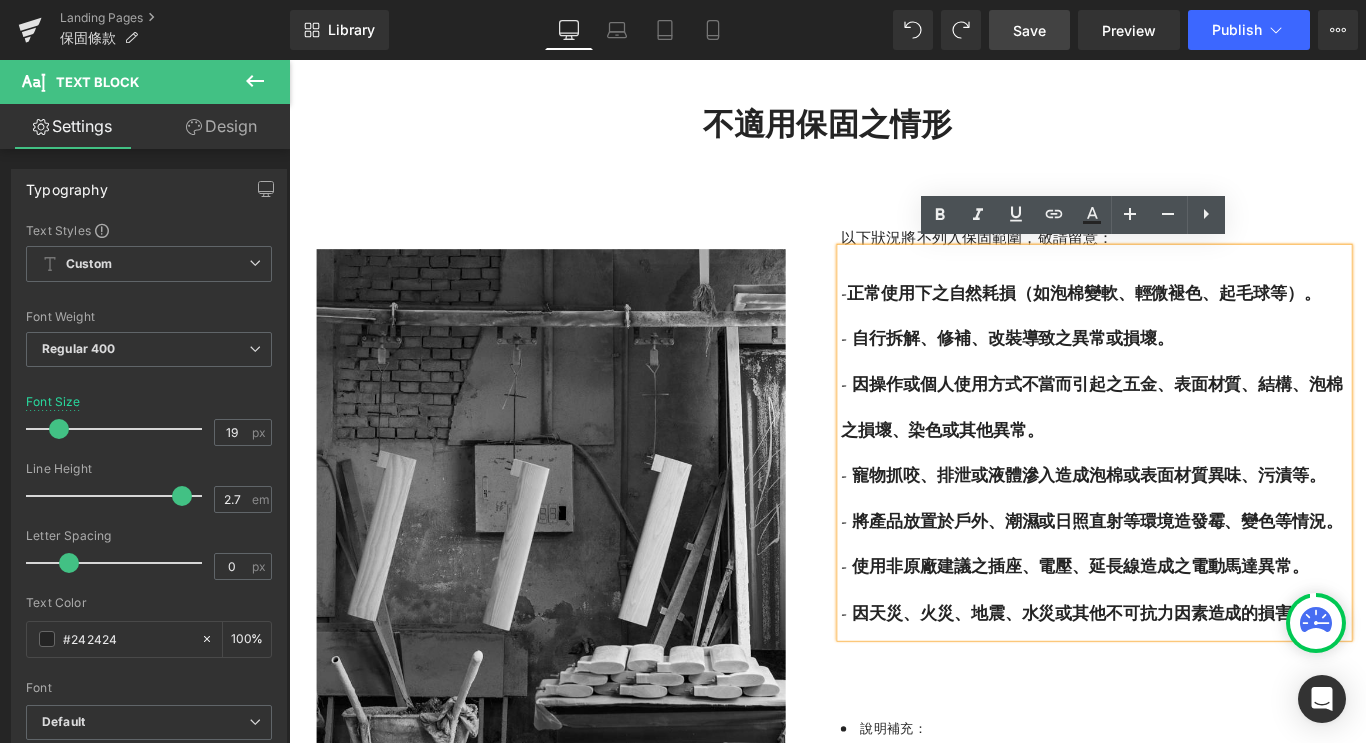scroll, scrollTop: 2169, scrollLeft: 0, axis: vertical 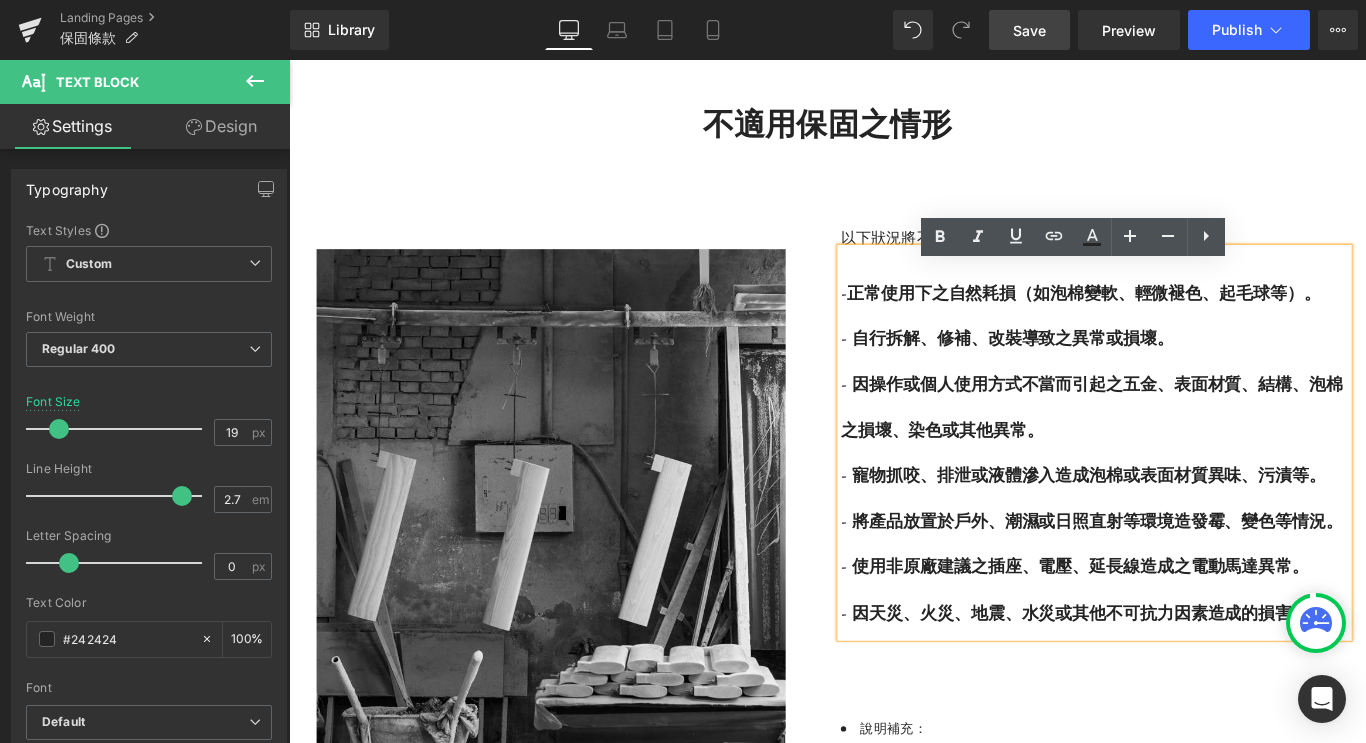 click 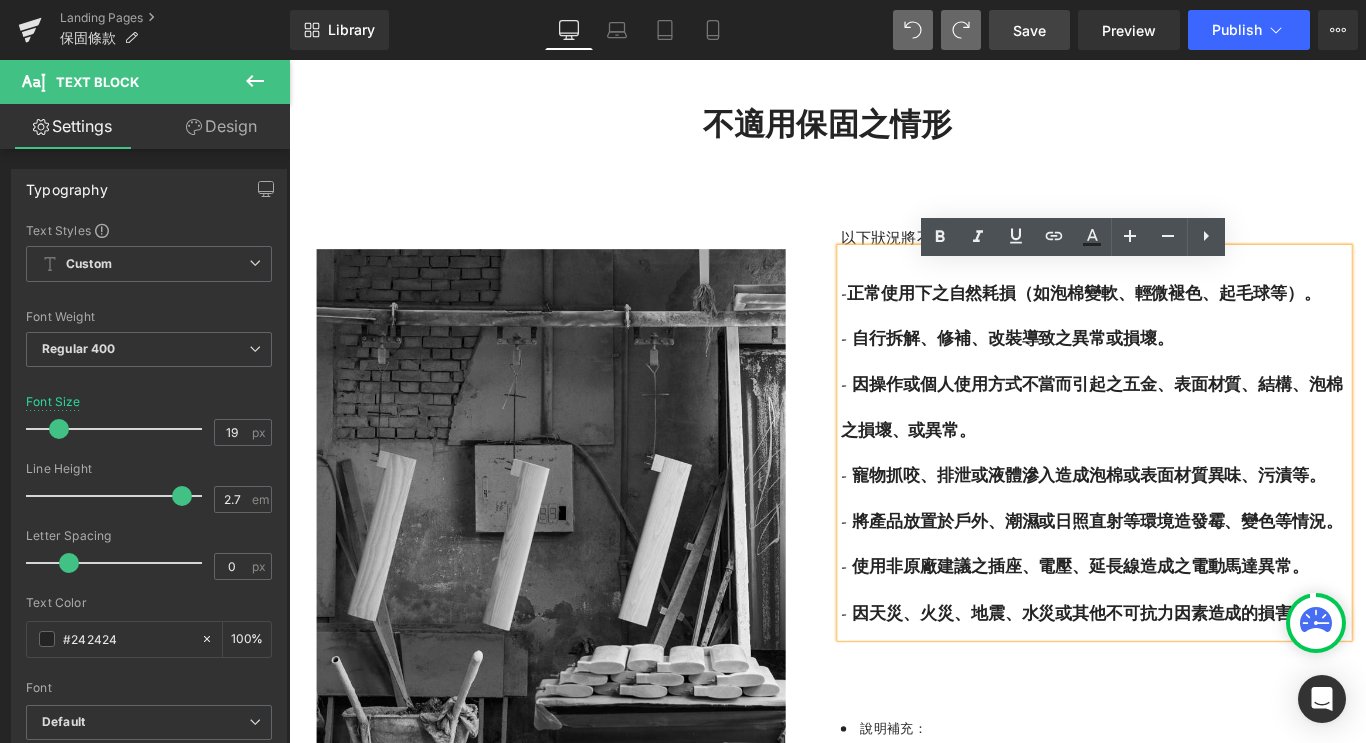 drag, startPoint x: 991, startPoint y: 497, endPoint x: 1025, endPoint y: 479, distance: 38.470768 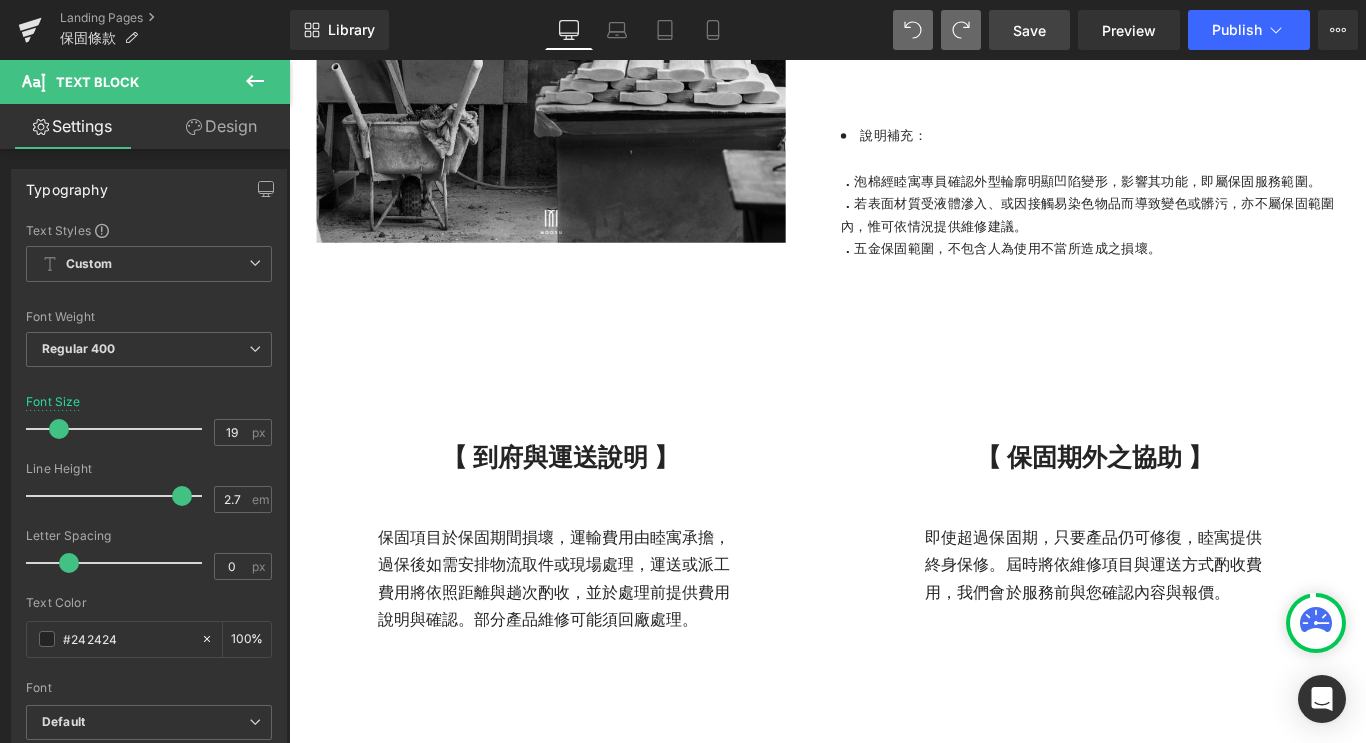 scroll, scrollTop: 2463, scrollLeft: 0, axis: vertical 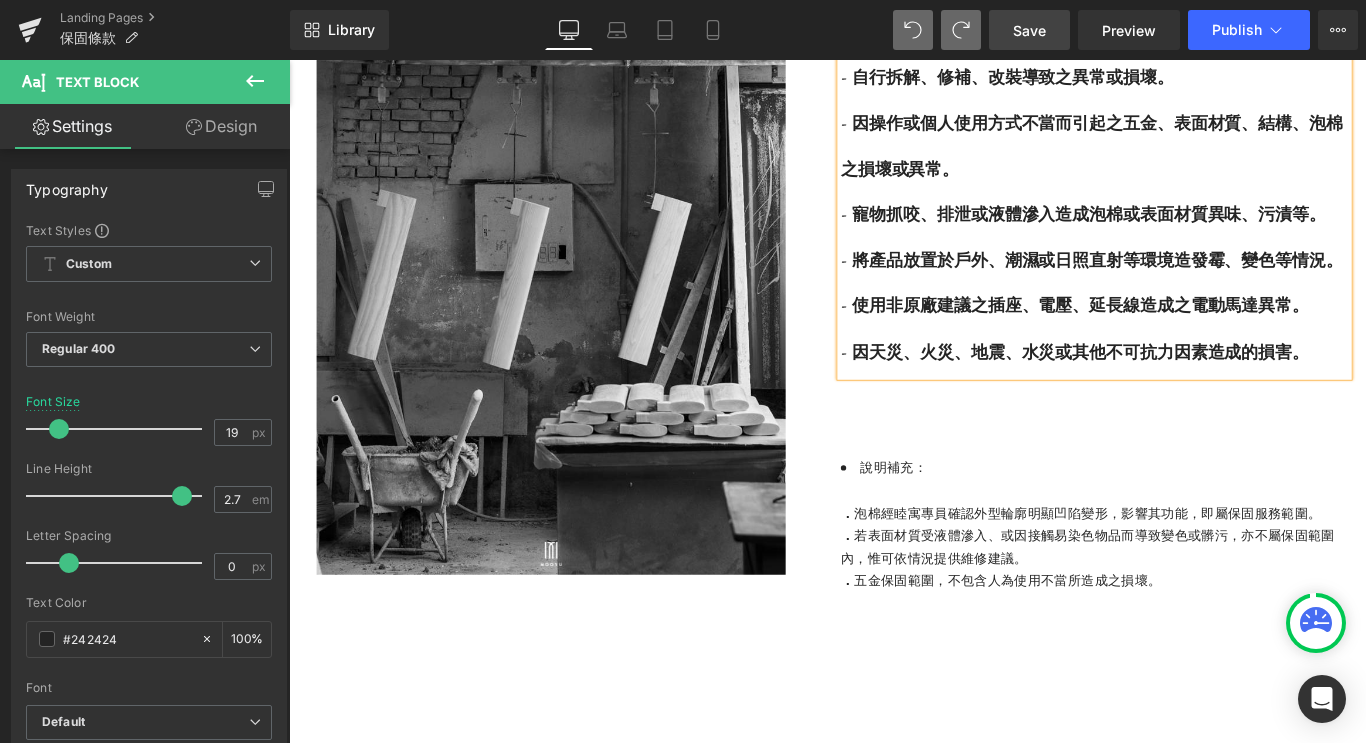 click on "Save" at bounding box center (1029, 30) 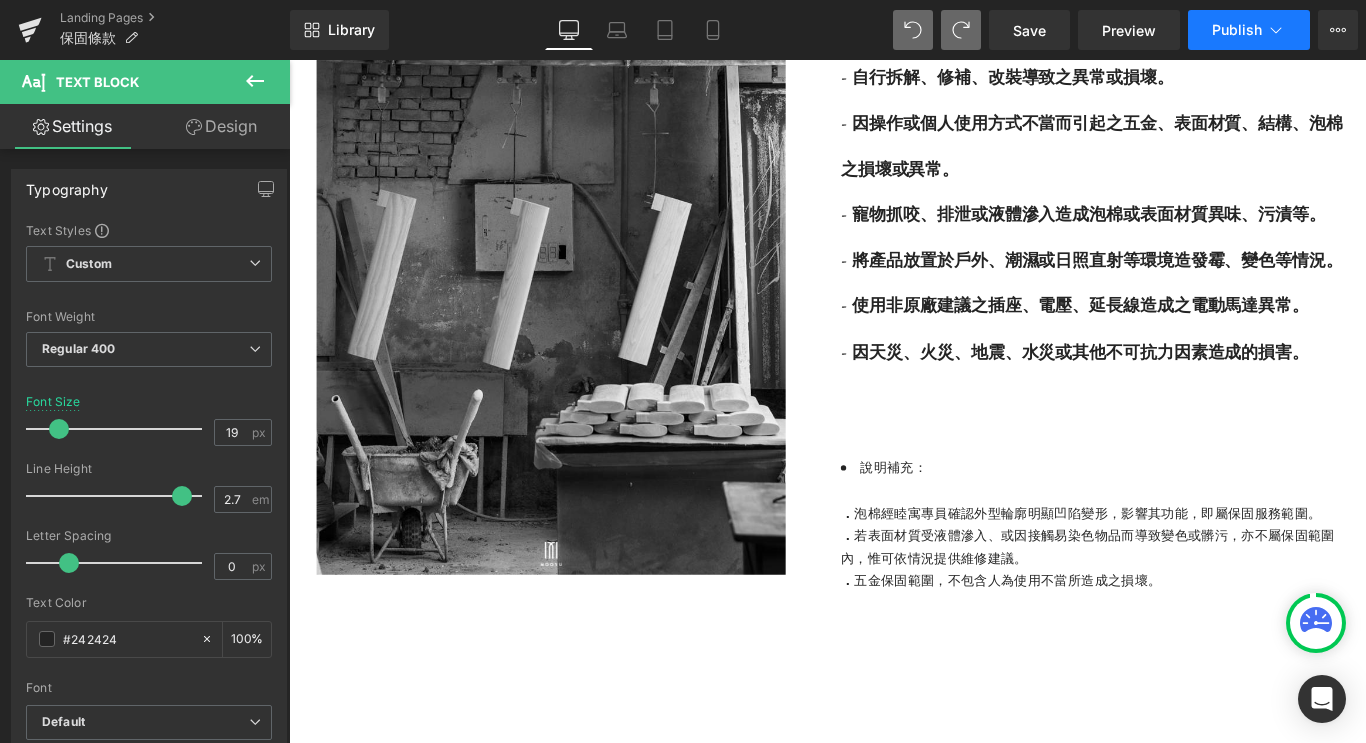 click on "Publish" at bounding box center [1237, 30] 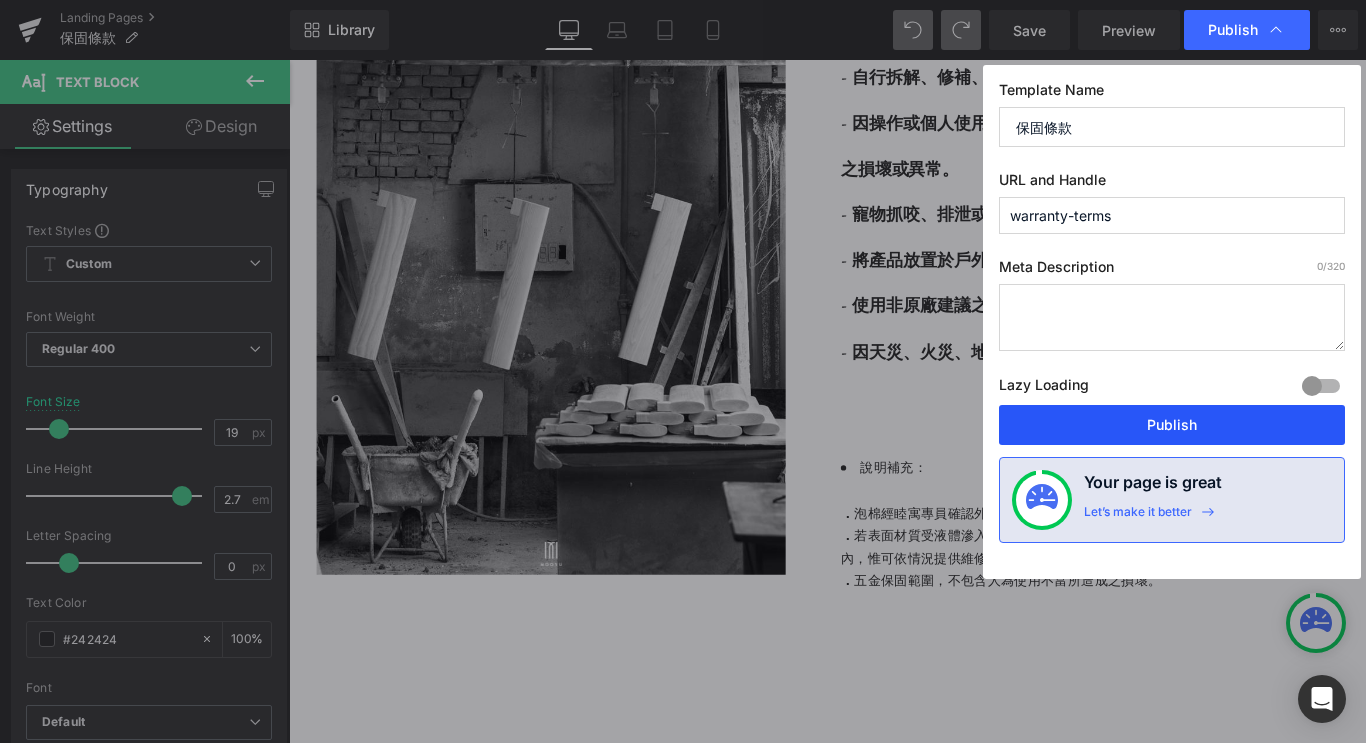 click on "Publish" at bounding box center [1172, 425] 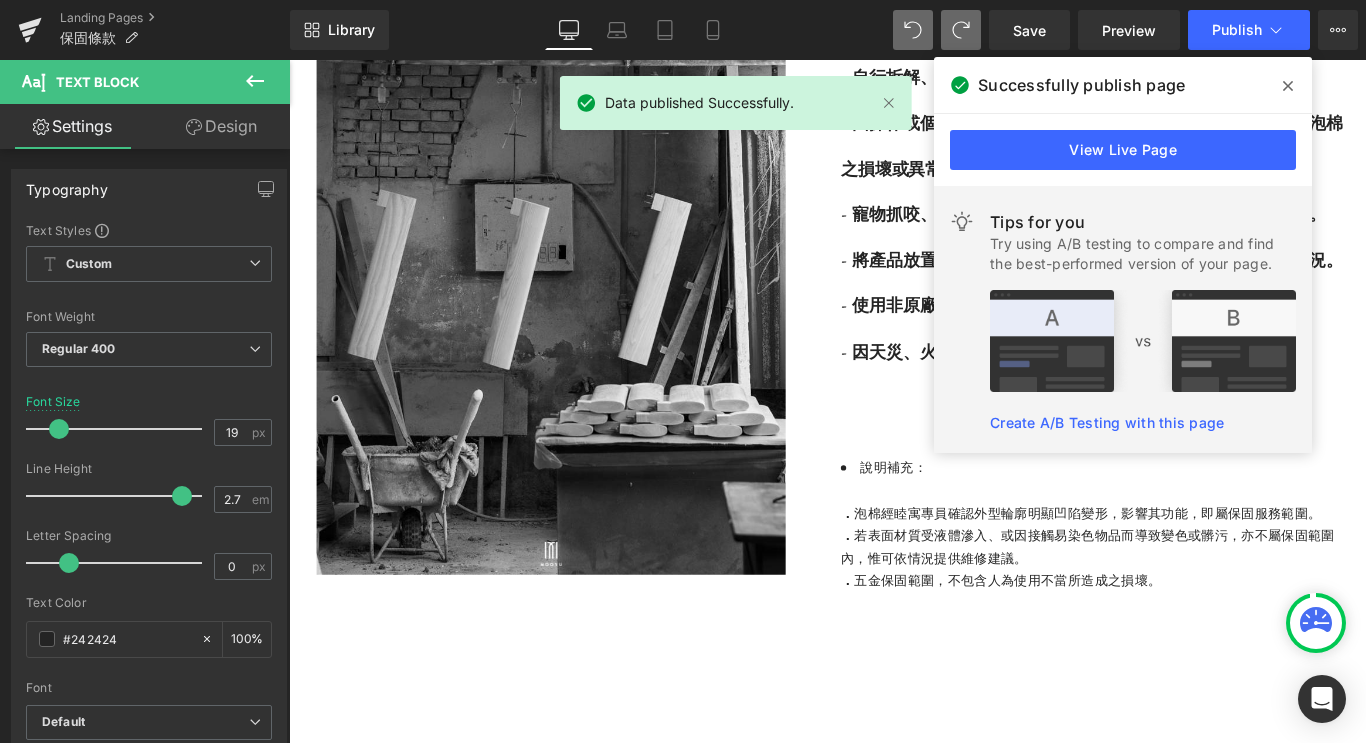 click at bounding box center [1288, 86] 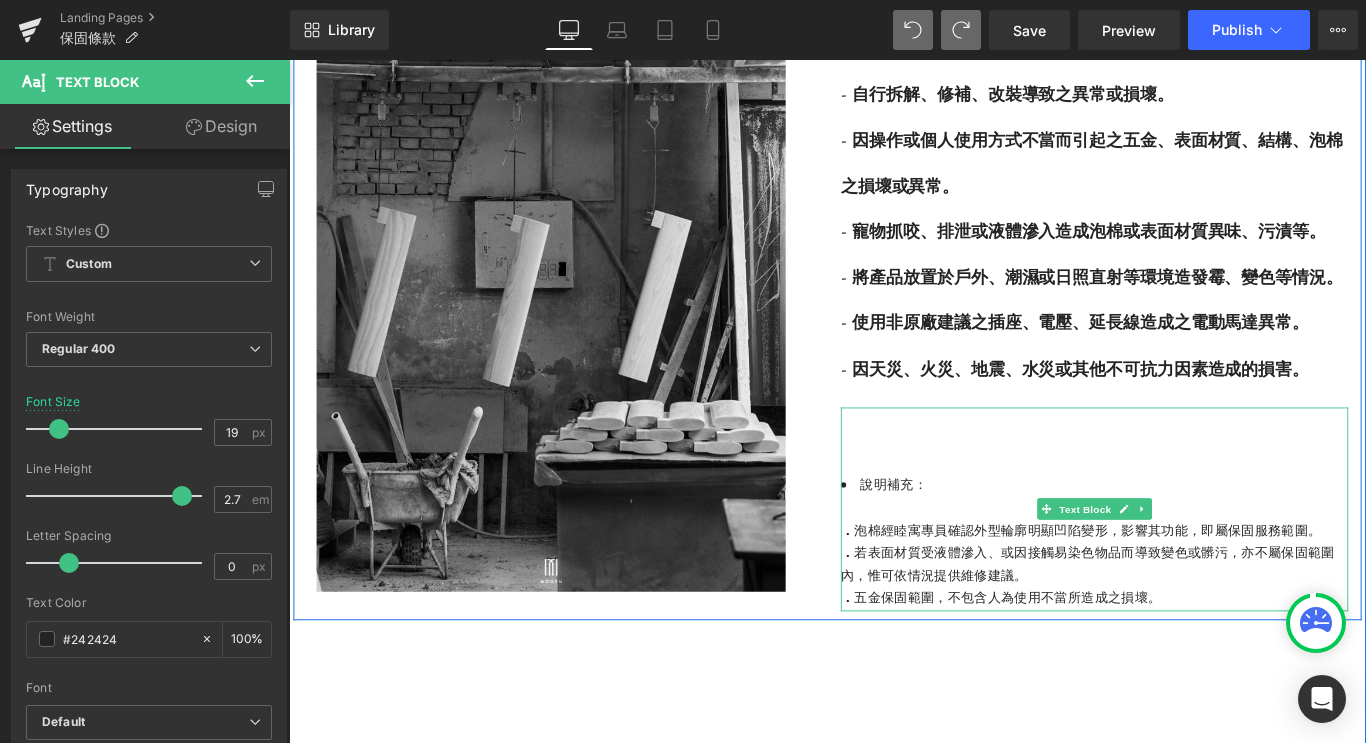 scroll, scrollTop: 2308, scrollLeft: 0, axis: vertical 